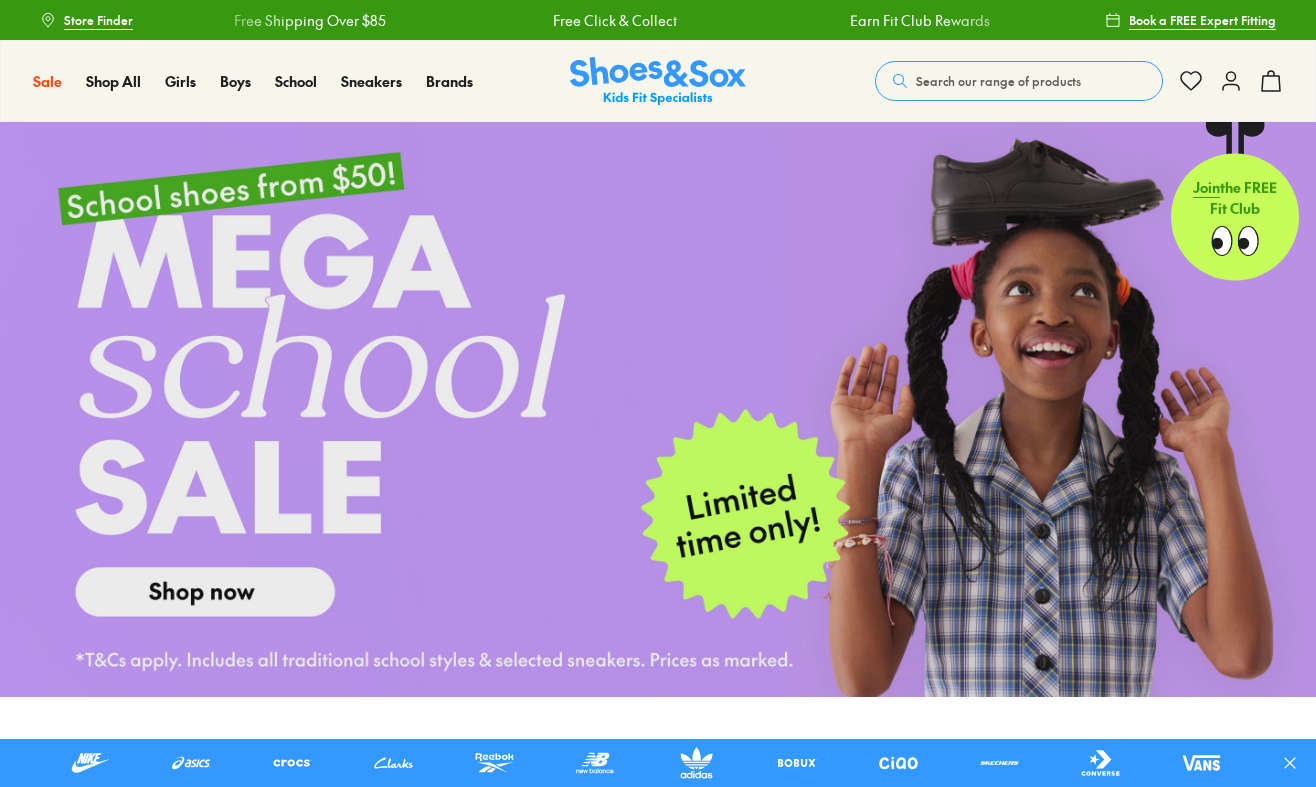scroll, scrollTop: 0, scrollLeft: 0, axis: both 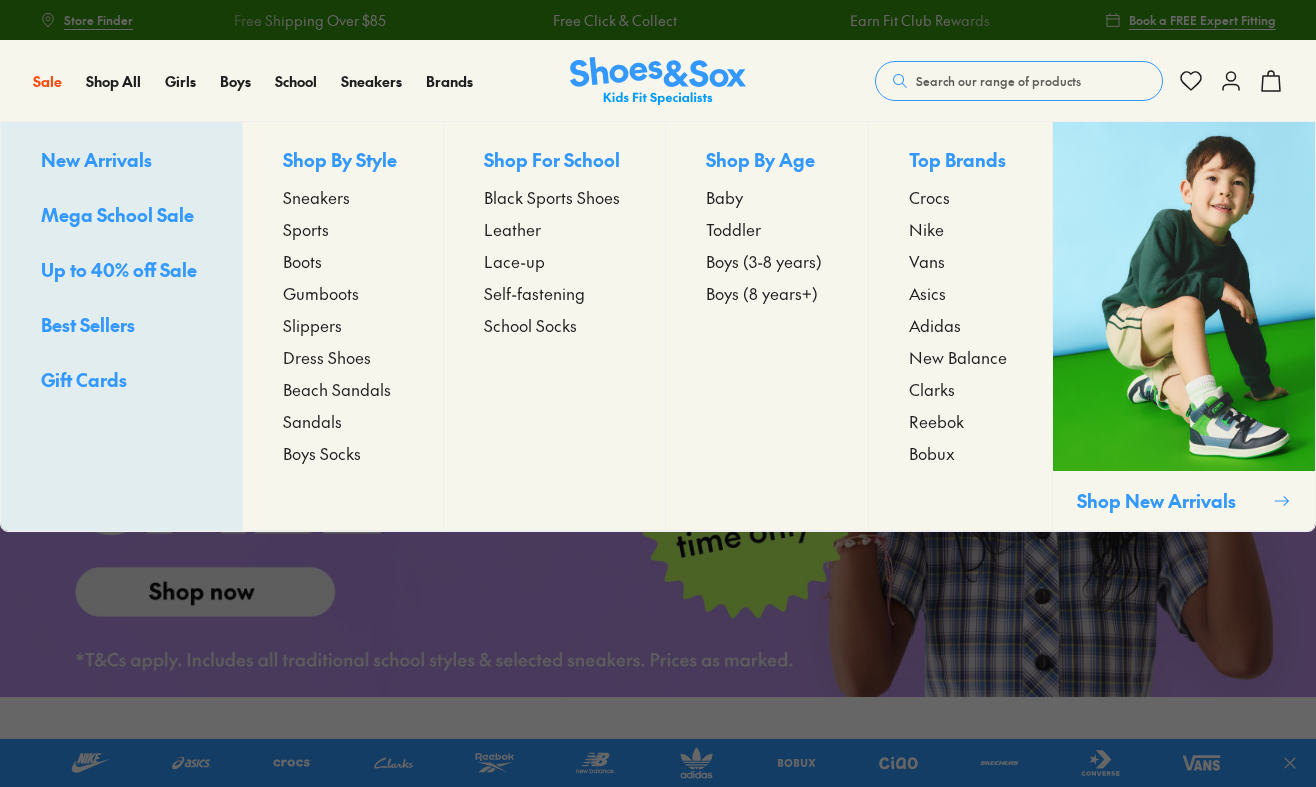 click on "Sneakers" at bounding box center [316, 197] 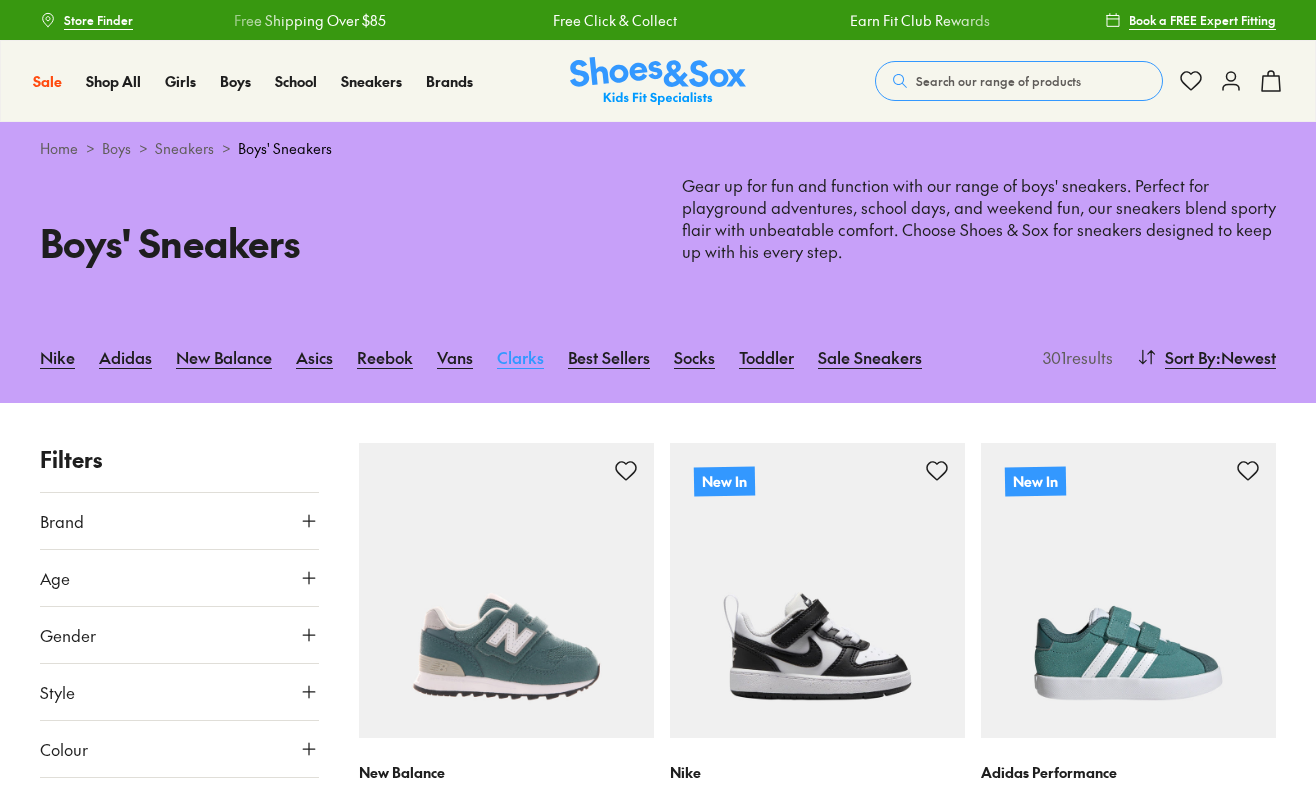 scroll, scrollTop: 0, scrollLeft: 0, axis: both 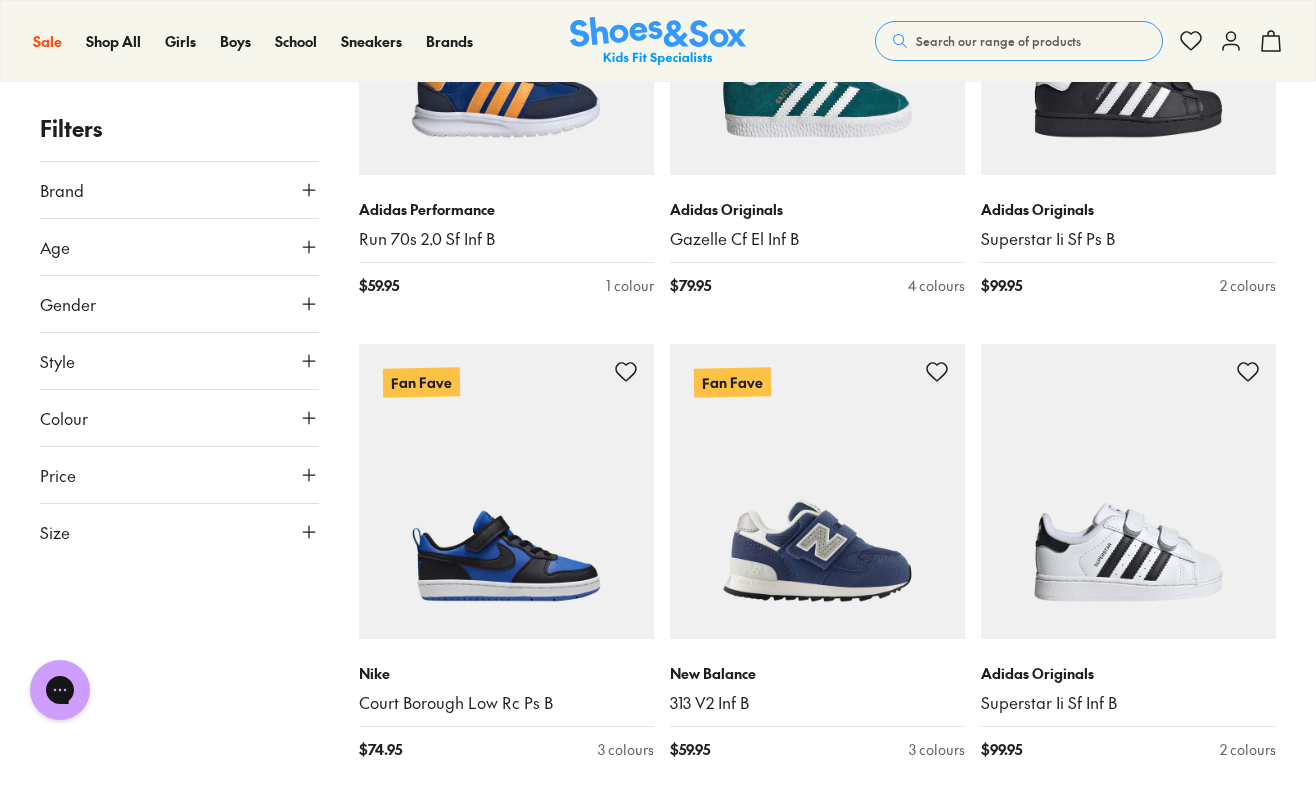 click on "Brand" at bounding box center (179, 190) 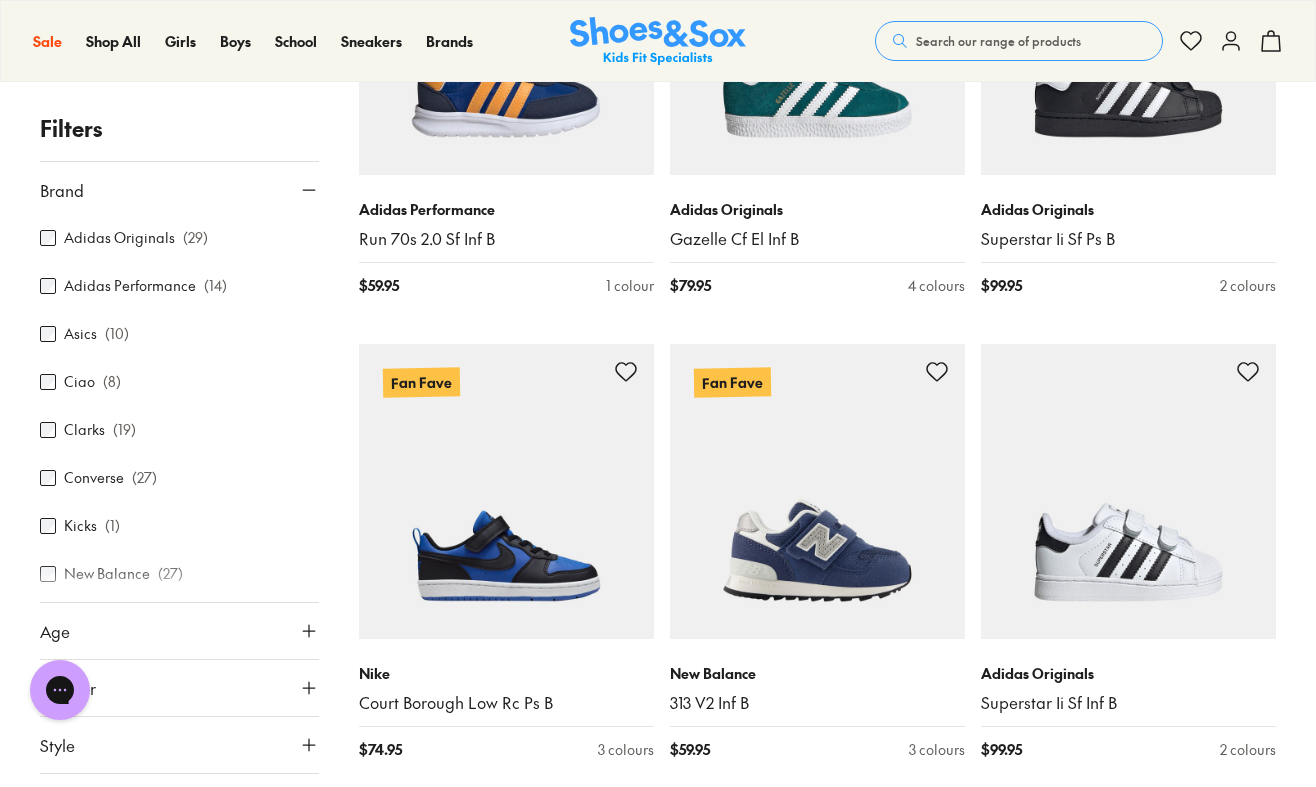 click on "Close dialog Join the FREE Fit Club & Get 10% Back Sign up to join our FREE Fit Club and receive 10% back on every purchase you make in rewards dollars. Plus be in the know about exclusive offers and rewards. Continue ******" at bounding box center [658, 393] 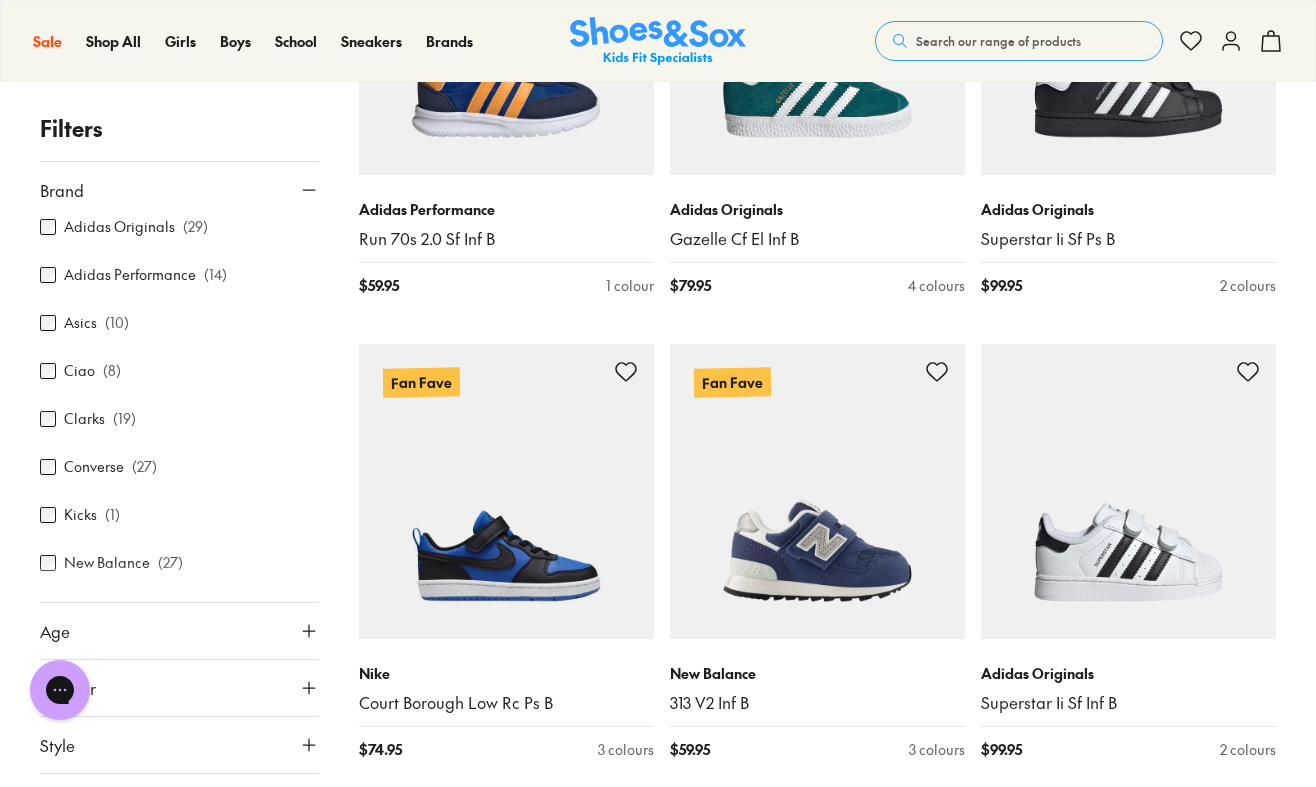 click at bounding box center [179, 582] 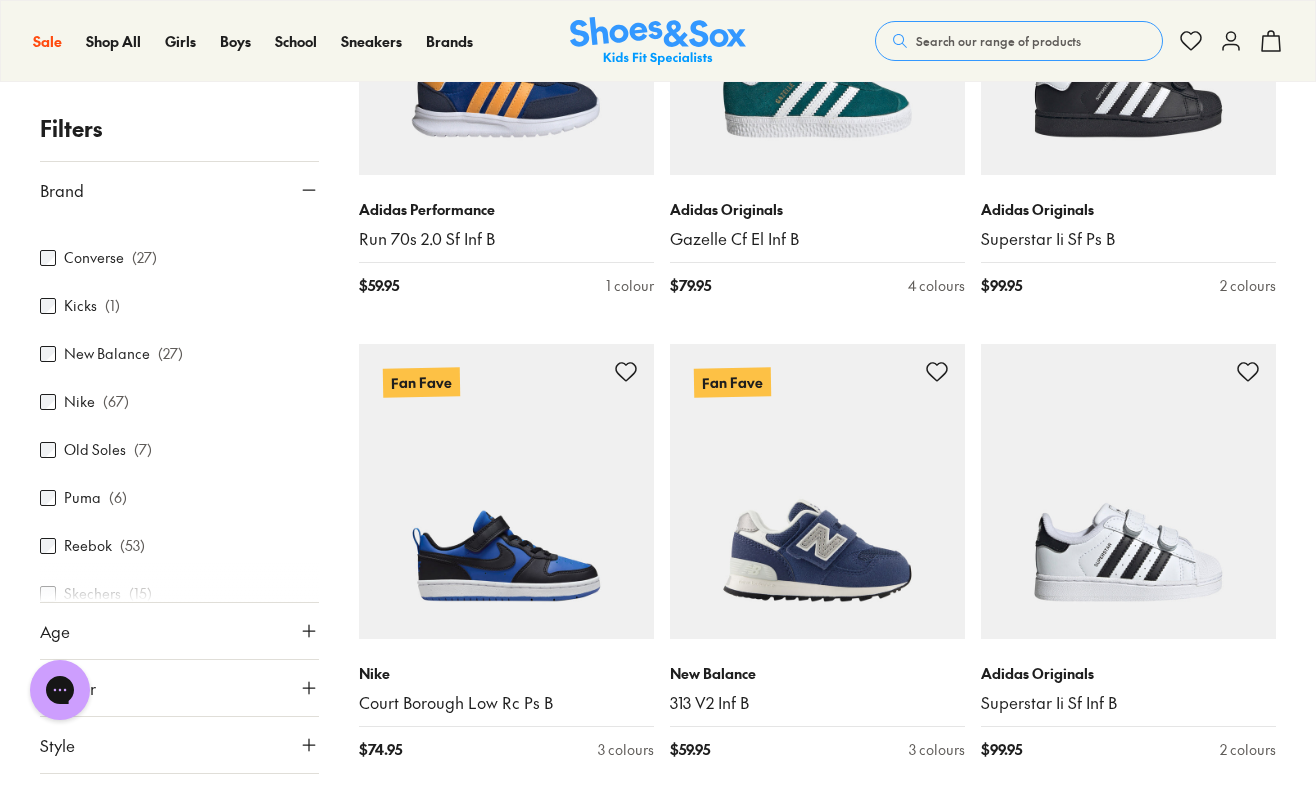 scroll, scrollTop: 221, scrollLeft: 0, axis: vertical 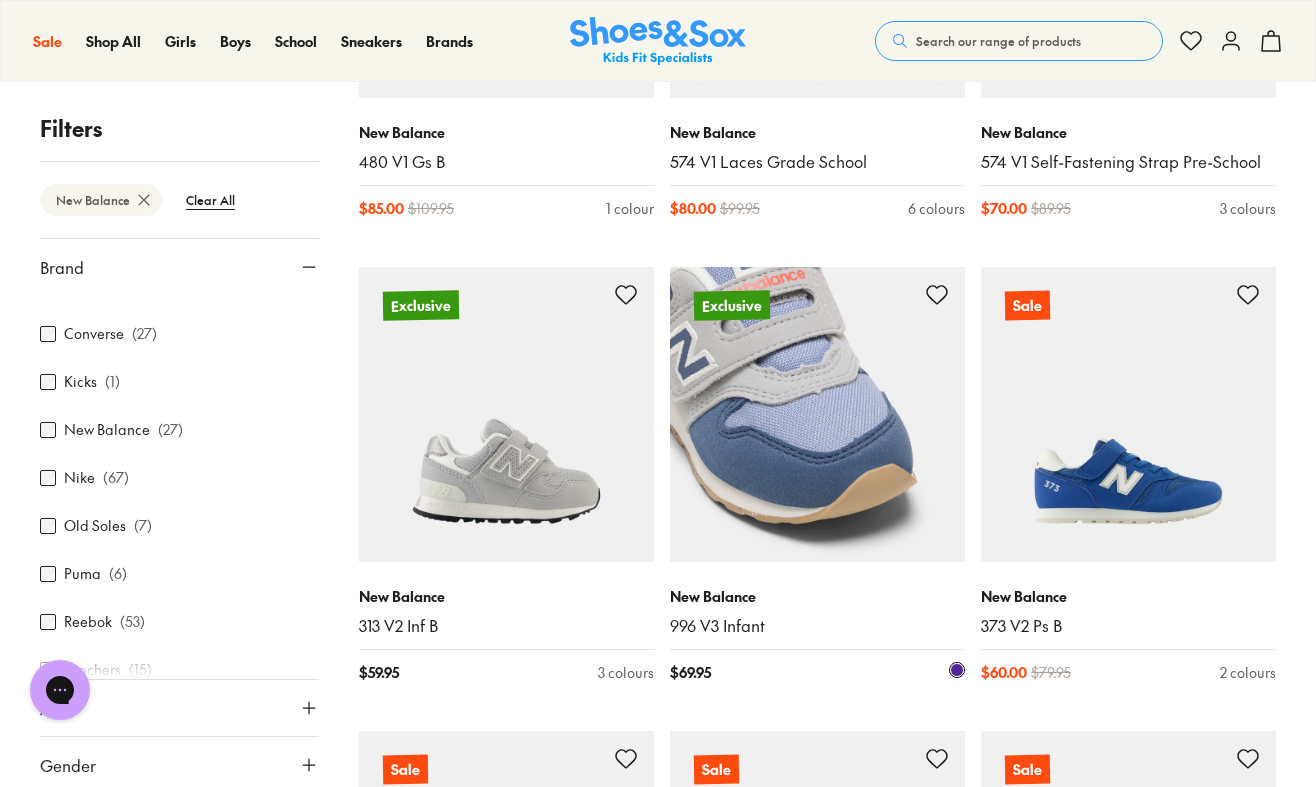 click at bounding box center [817, 414] 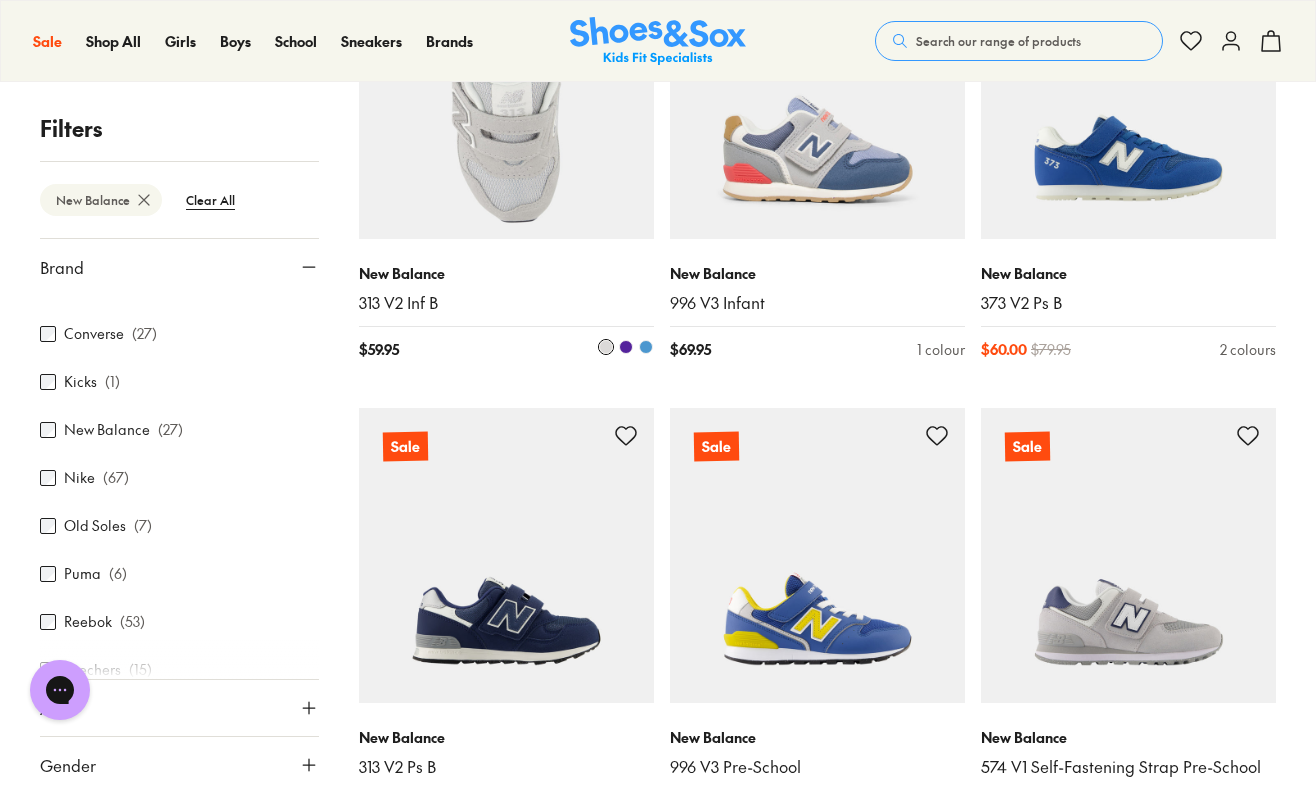 scroll, scrollTop: 3743, scrollLeft: 0, axis: vertical 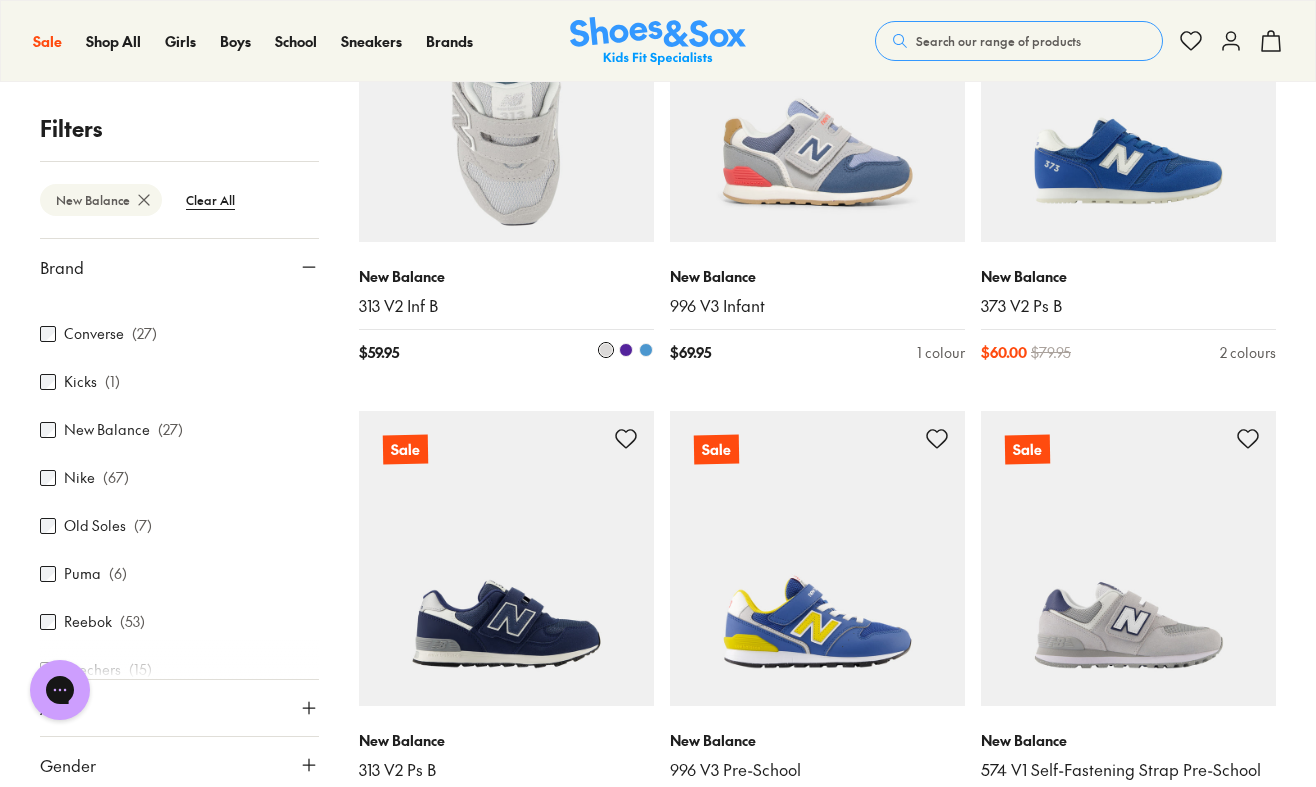 click at bounding box center (506, 94) 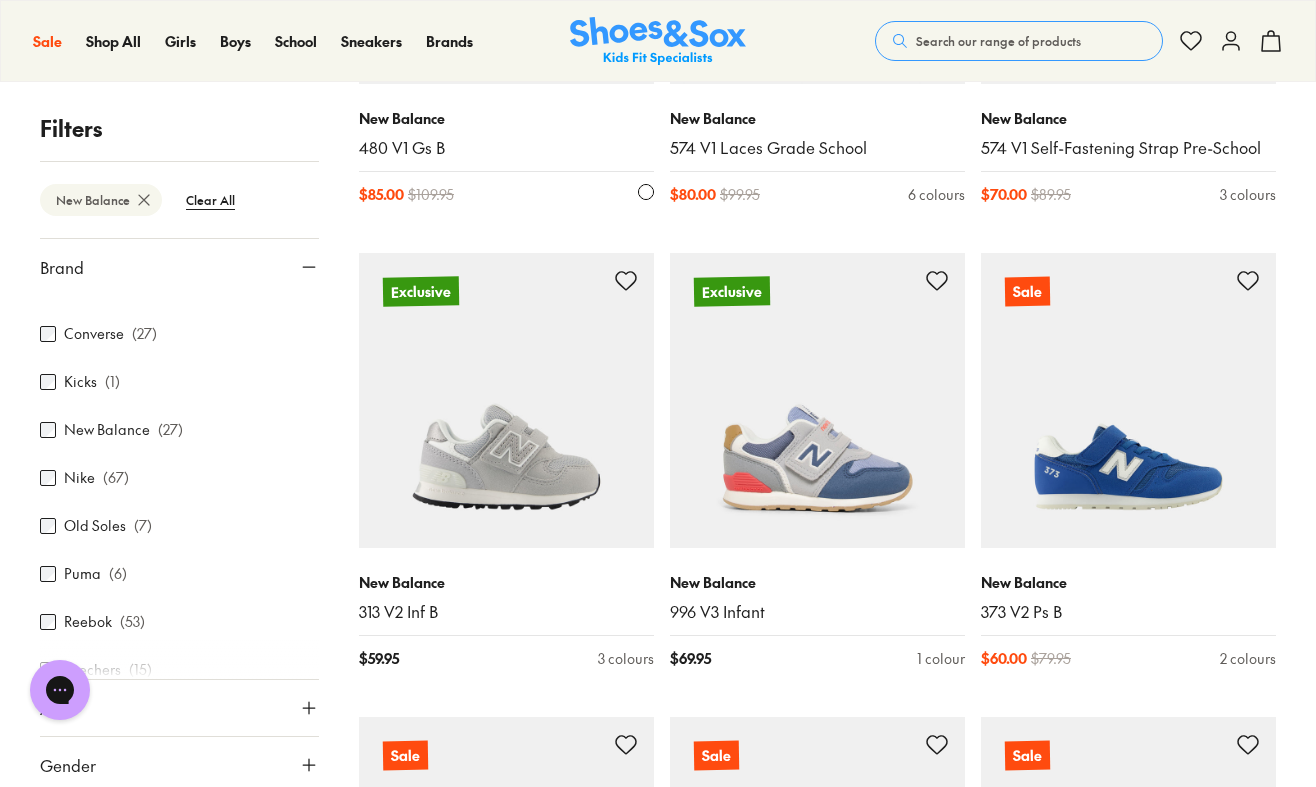 scroll, scrollTop: 3441, scrollLeft: 0, axis: vertical 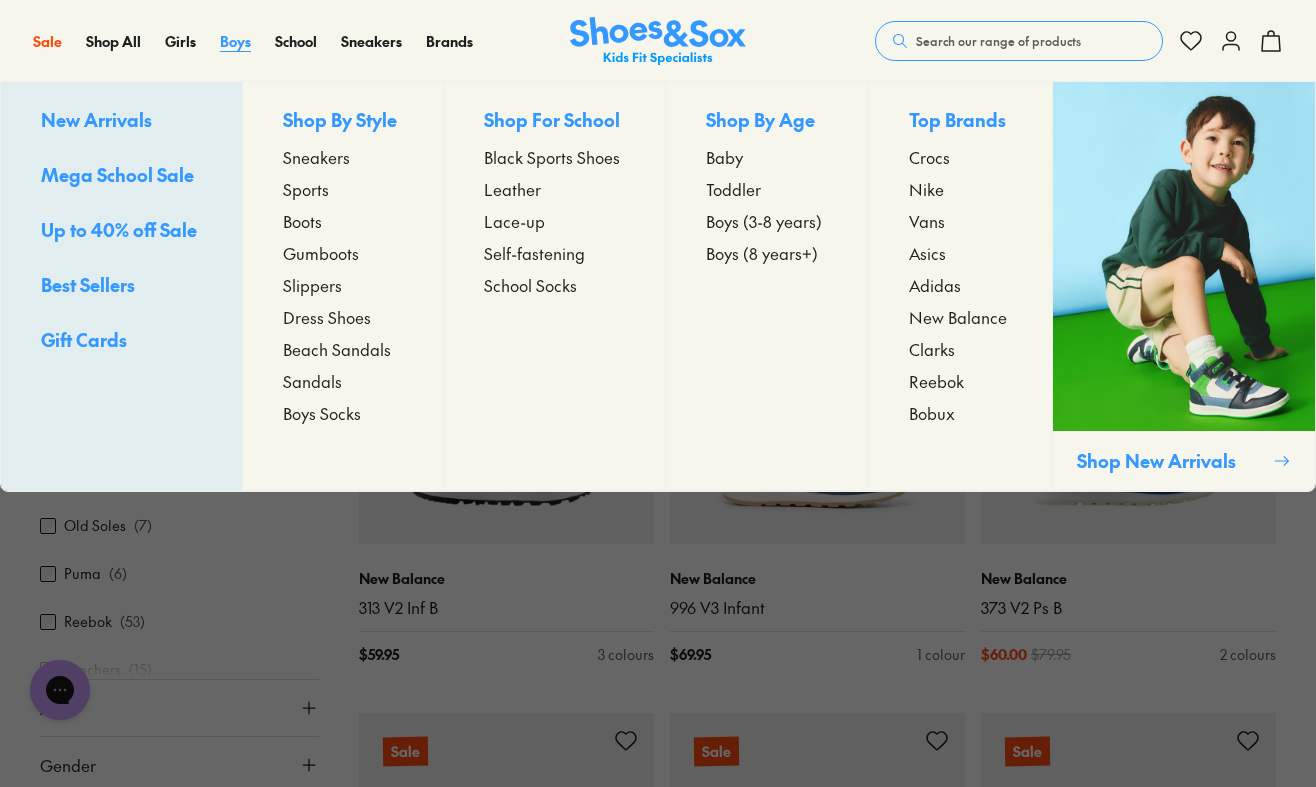 click on "Boys" at bounding box center [235, 41] 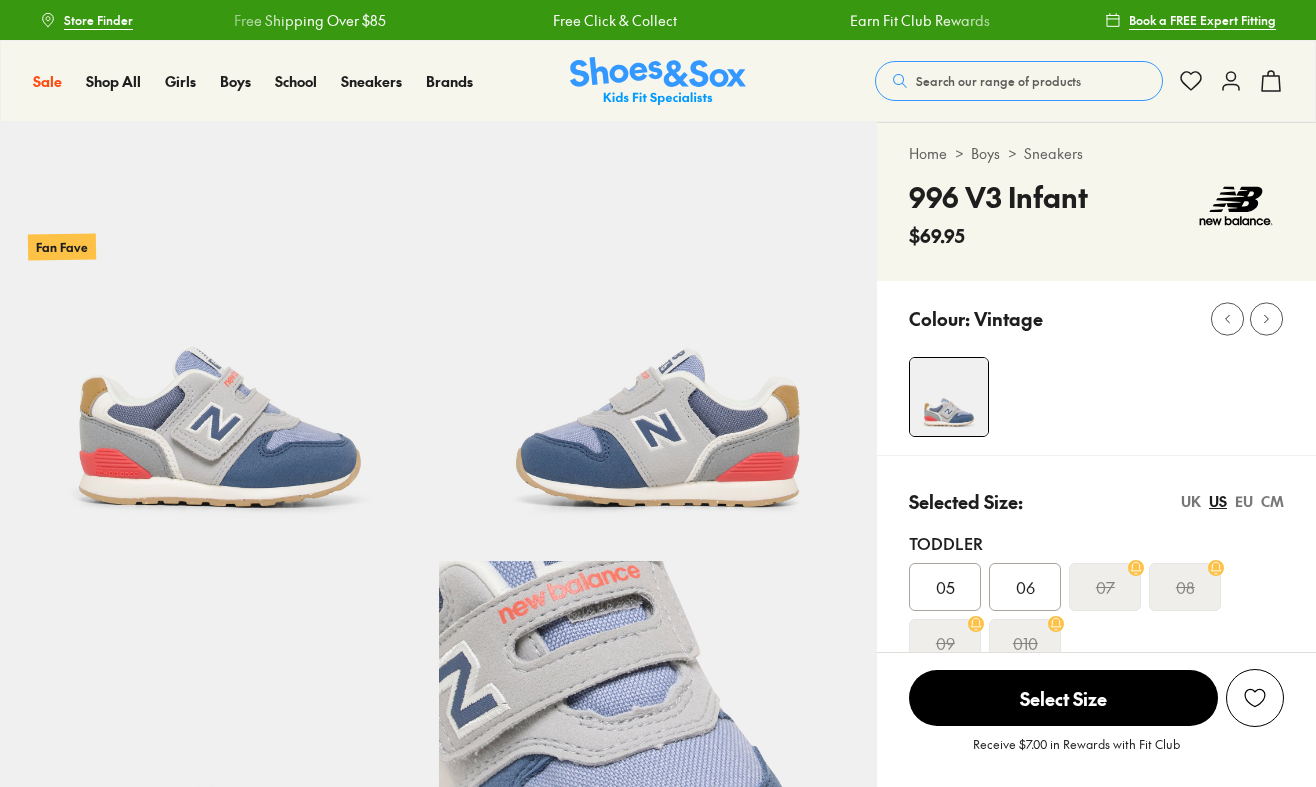 scroll, scrollTop: 0, scrollLeft: 0, axis: both 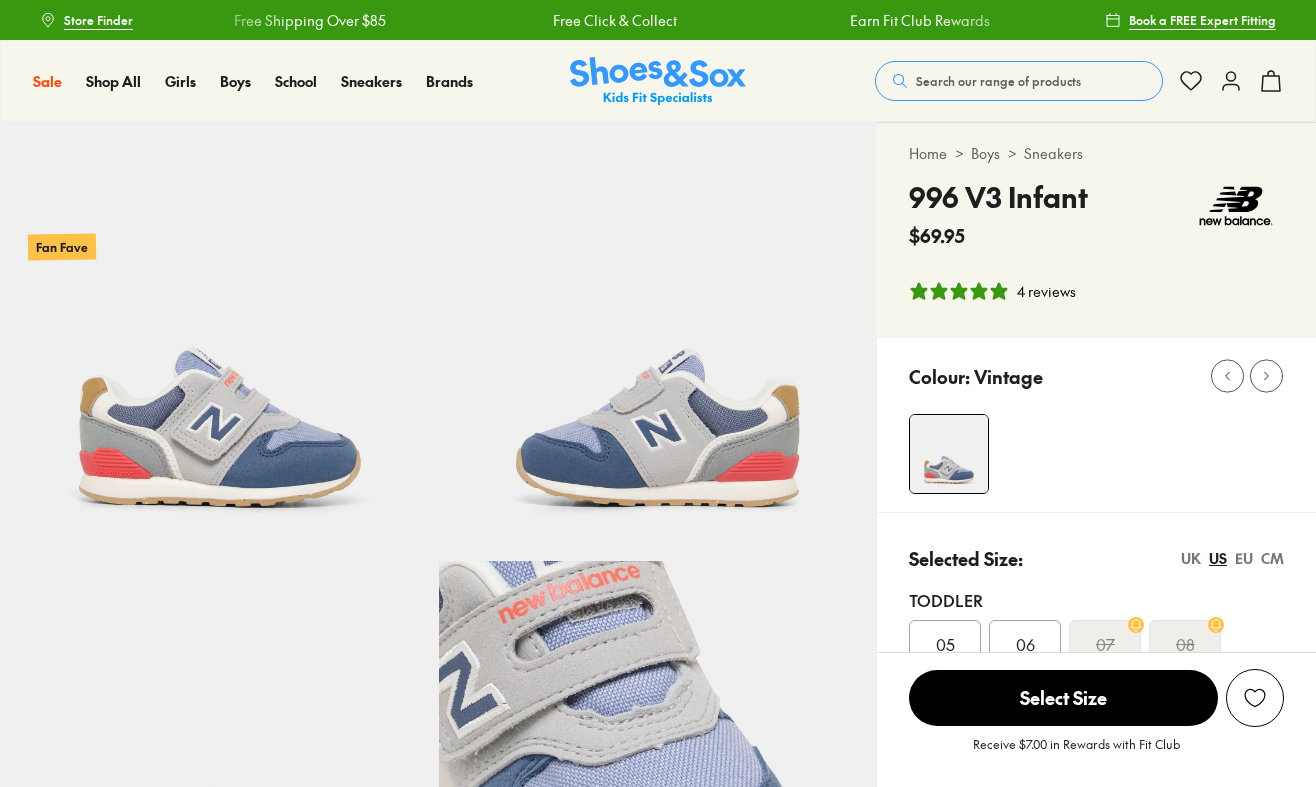 select on "*" 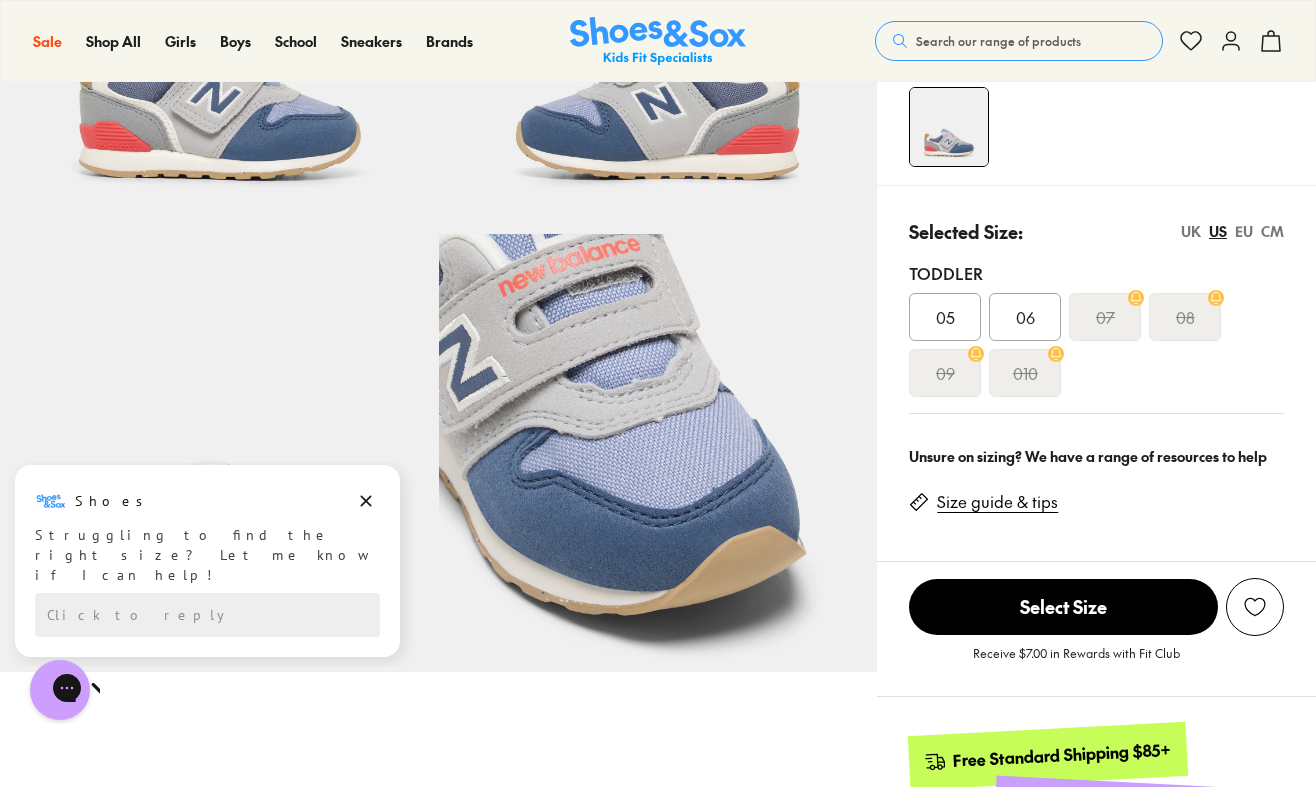 scroll, scrollTop: 335, scrollLeft: 0, axis: vertical 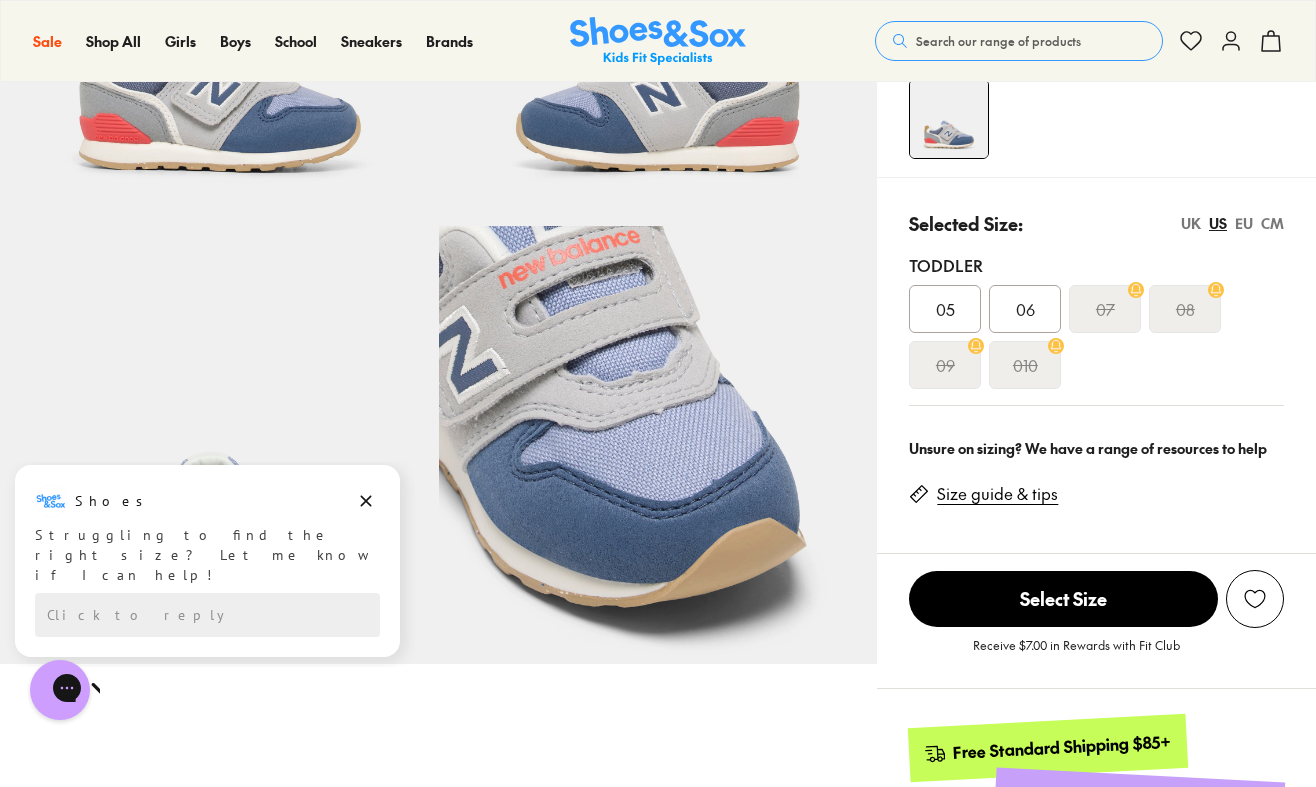 click on "EU" at bounding box center [1244, 223] 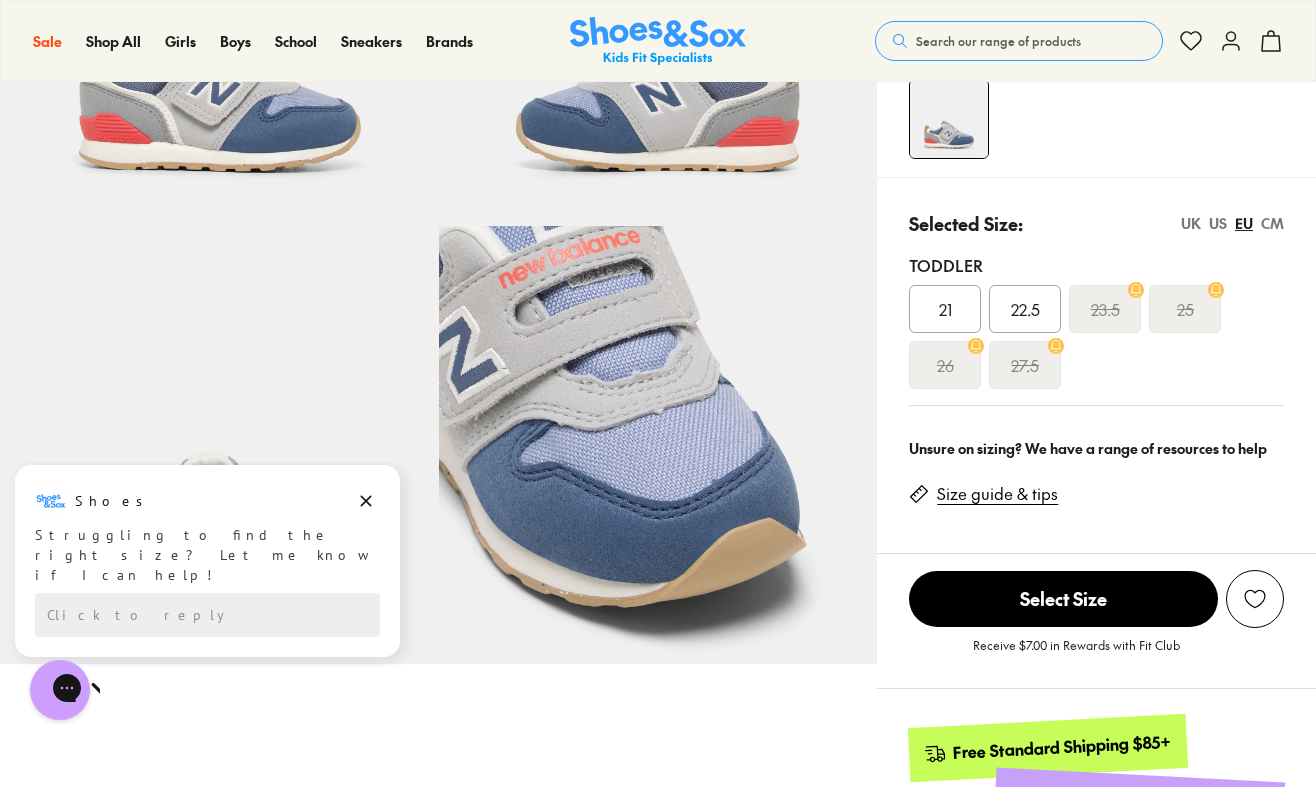 click on "22.5" at bounding box center (1025, 309) 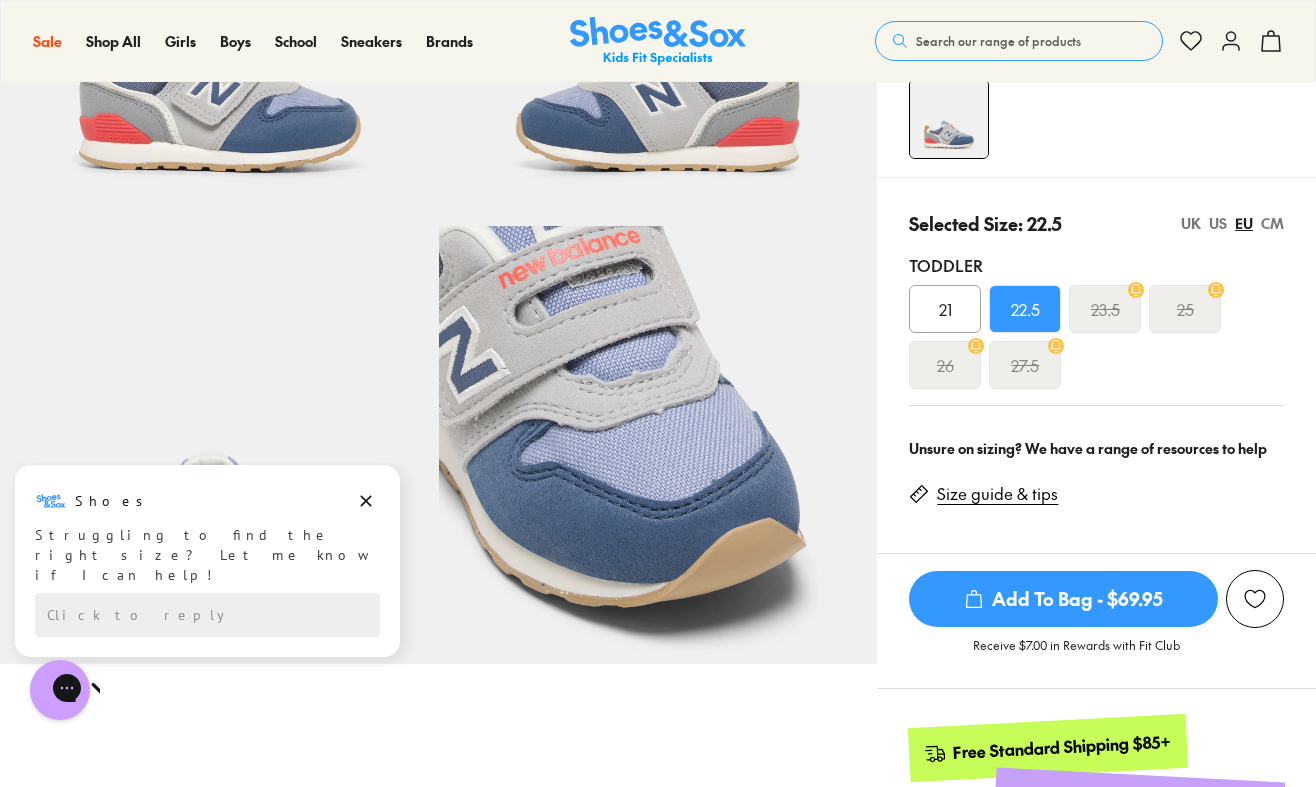 click on "Add To Bag - $69.95" at bounding box center [1063, 599] 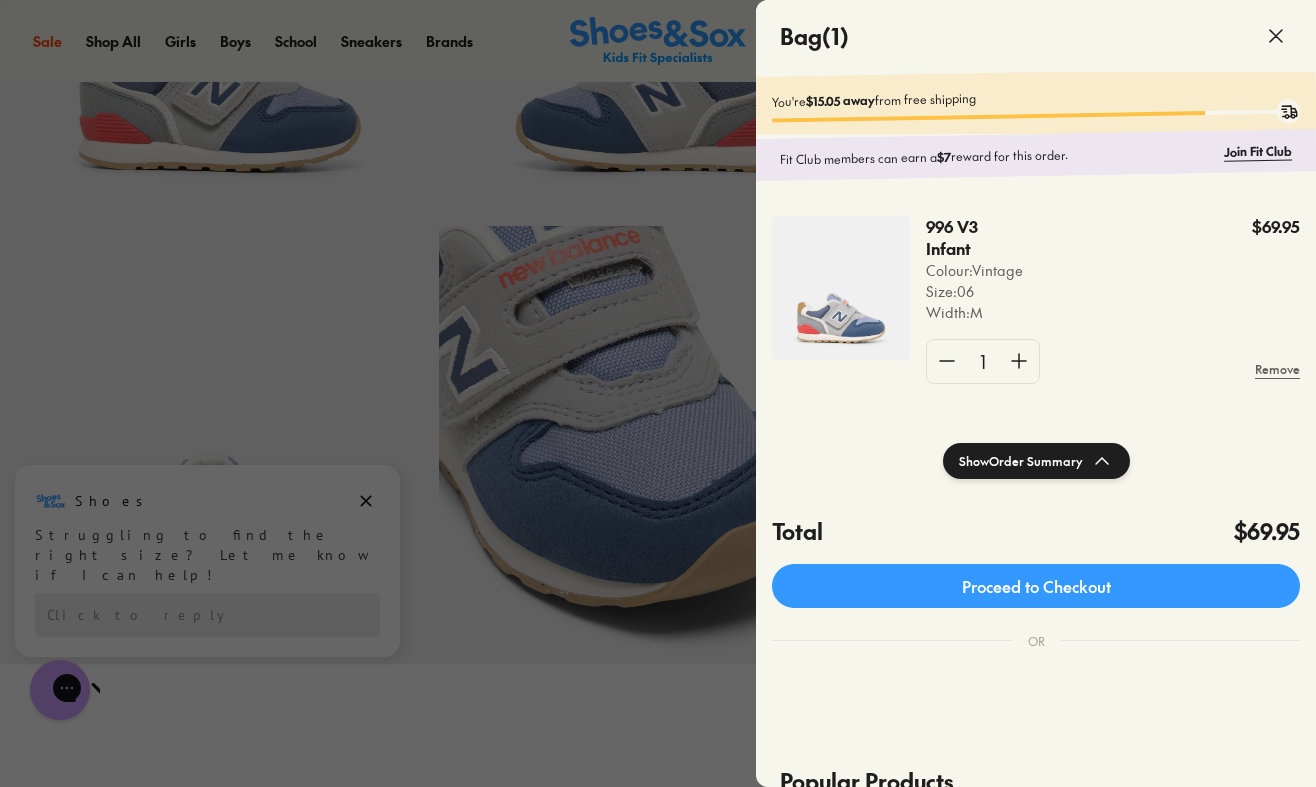 click 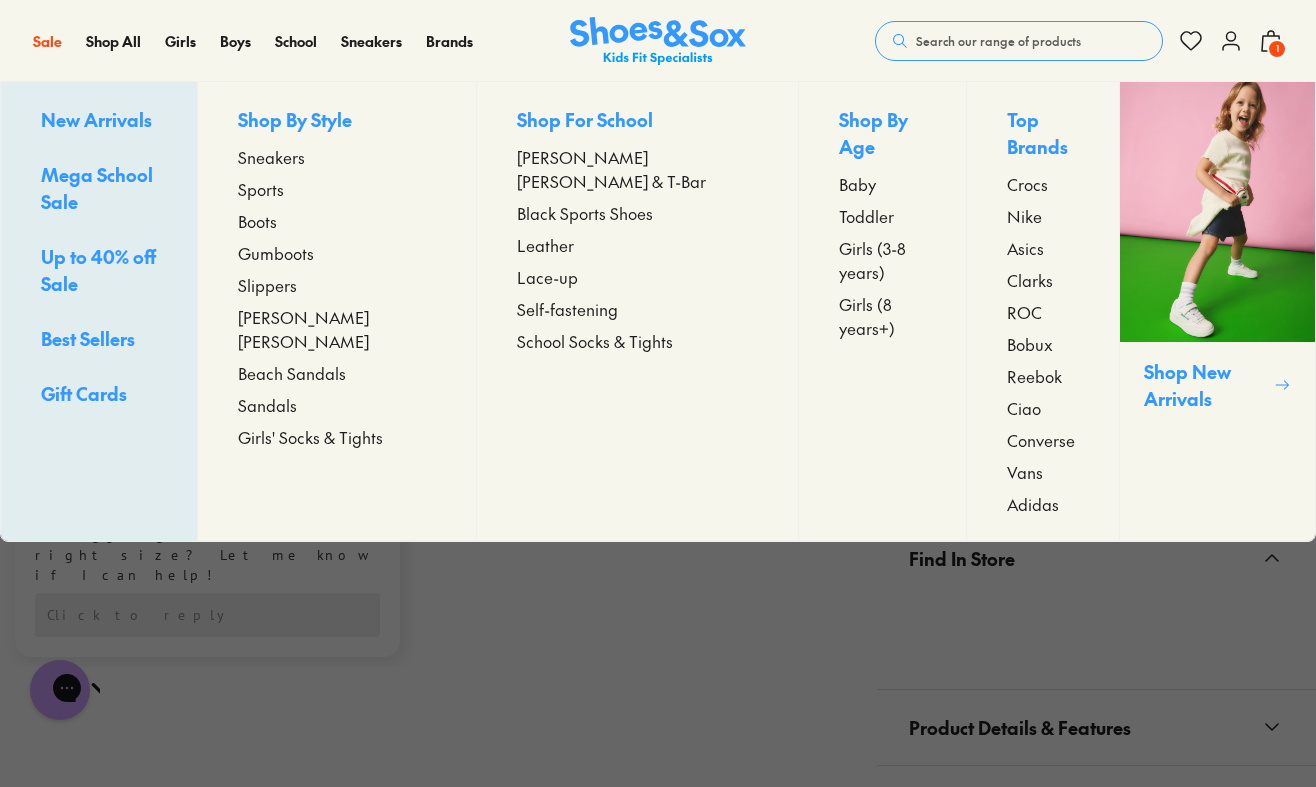 scroll, scrollTop: 708, scrollLeft: 0, axis: vertical 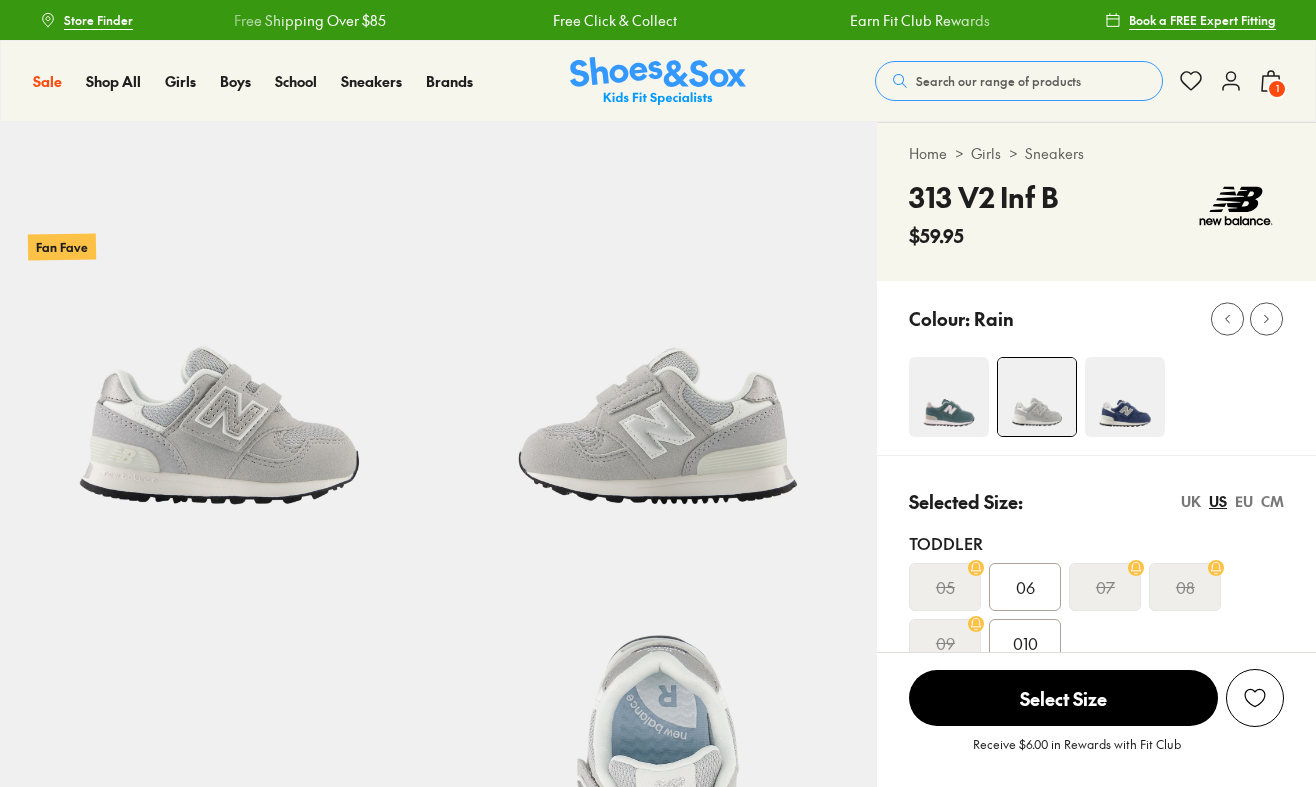 select on "*" 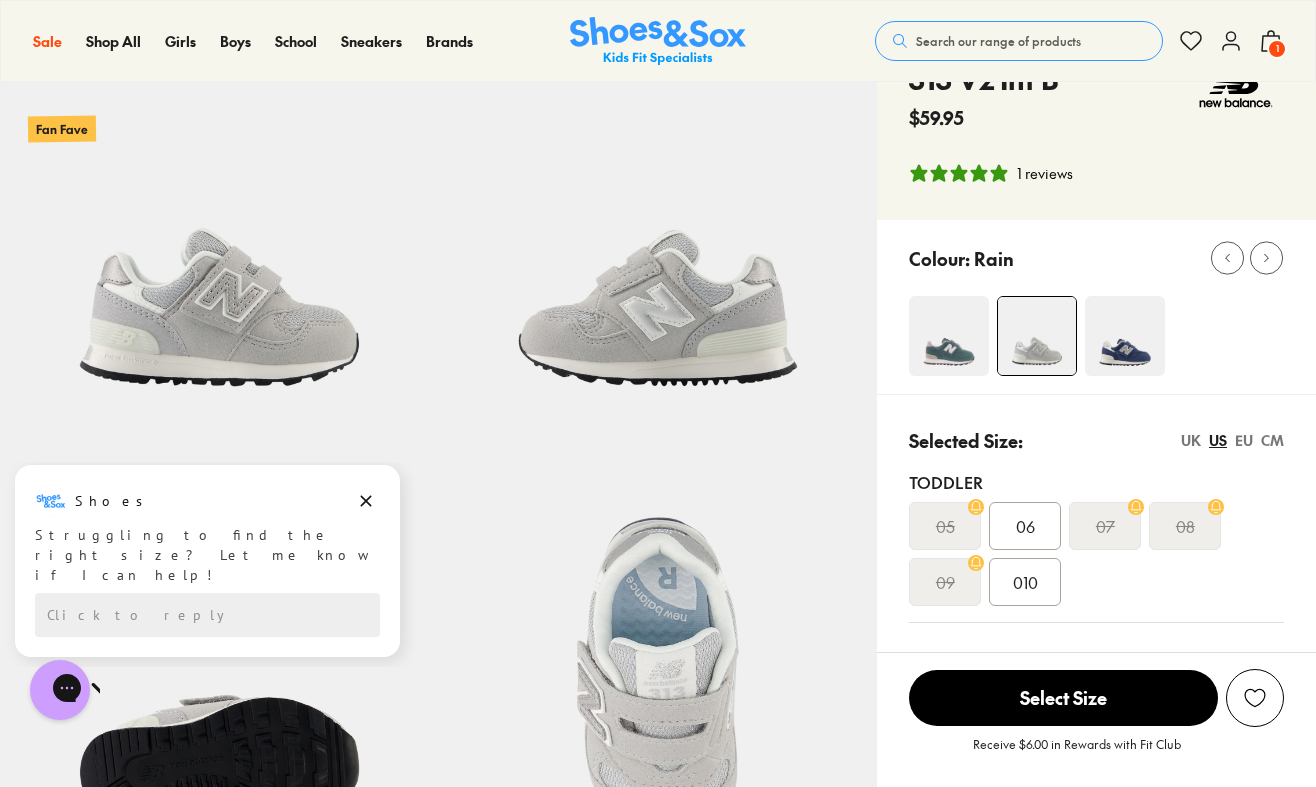 scroll, scrollTop: 121, scrollLeft: 0, axis: vertical 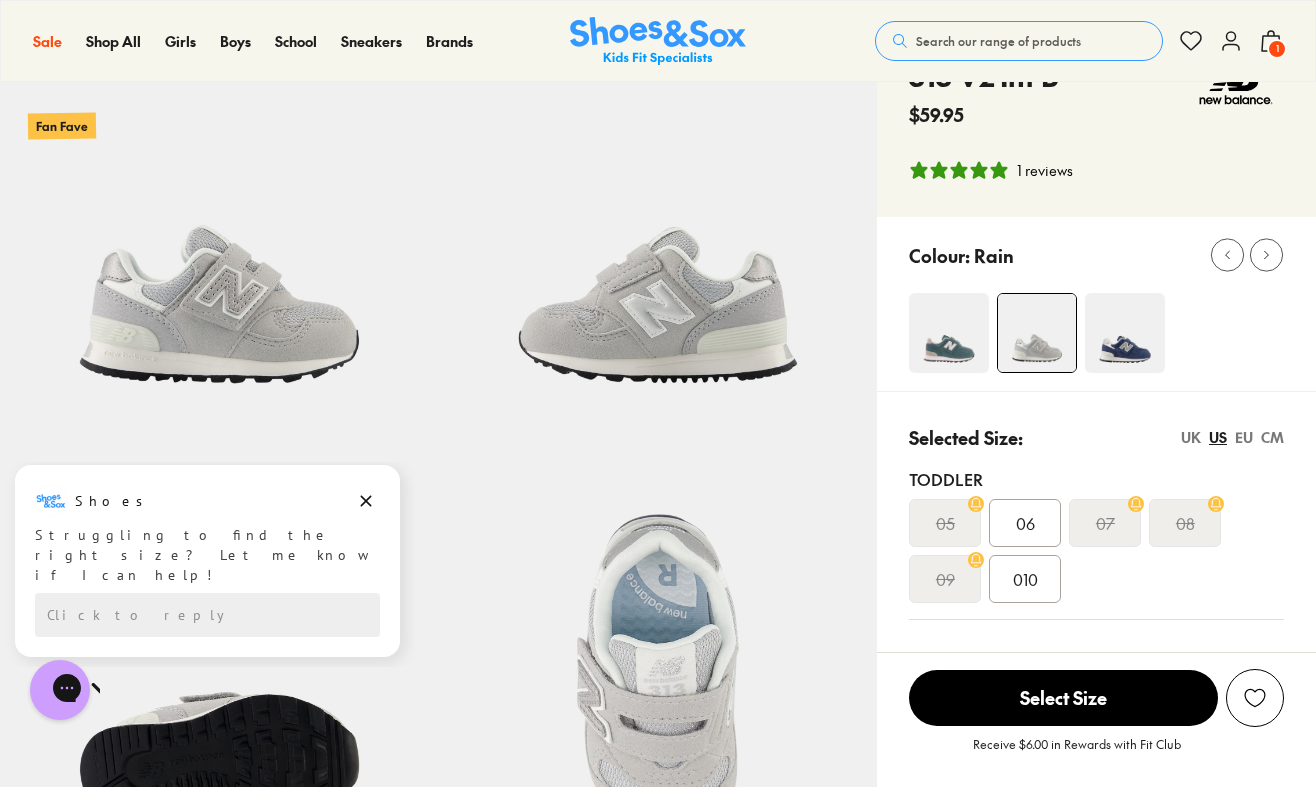 click on "EU" at bounding box center (1244, 437) 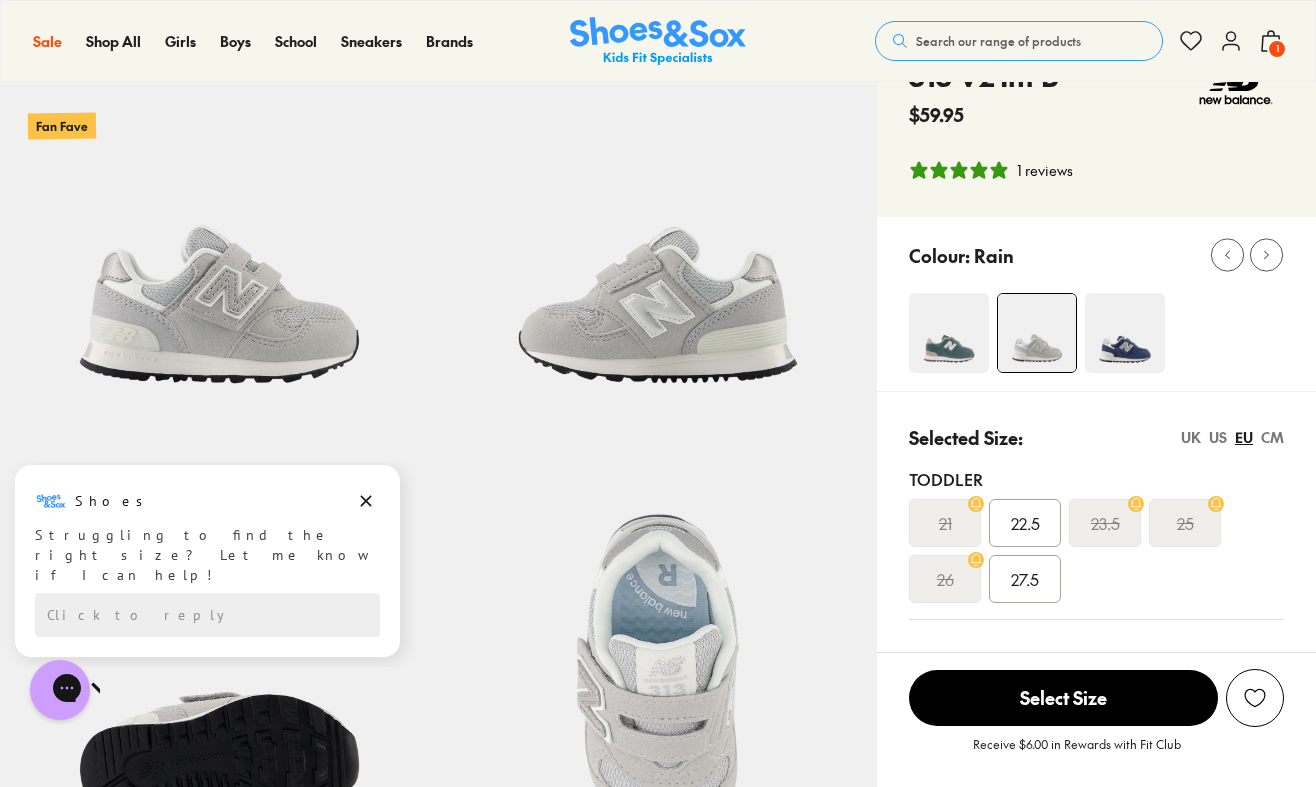 click on "22.5" at bounding box center [1025, 523] 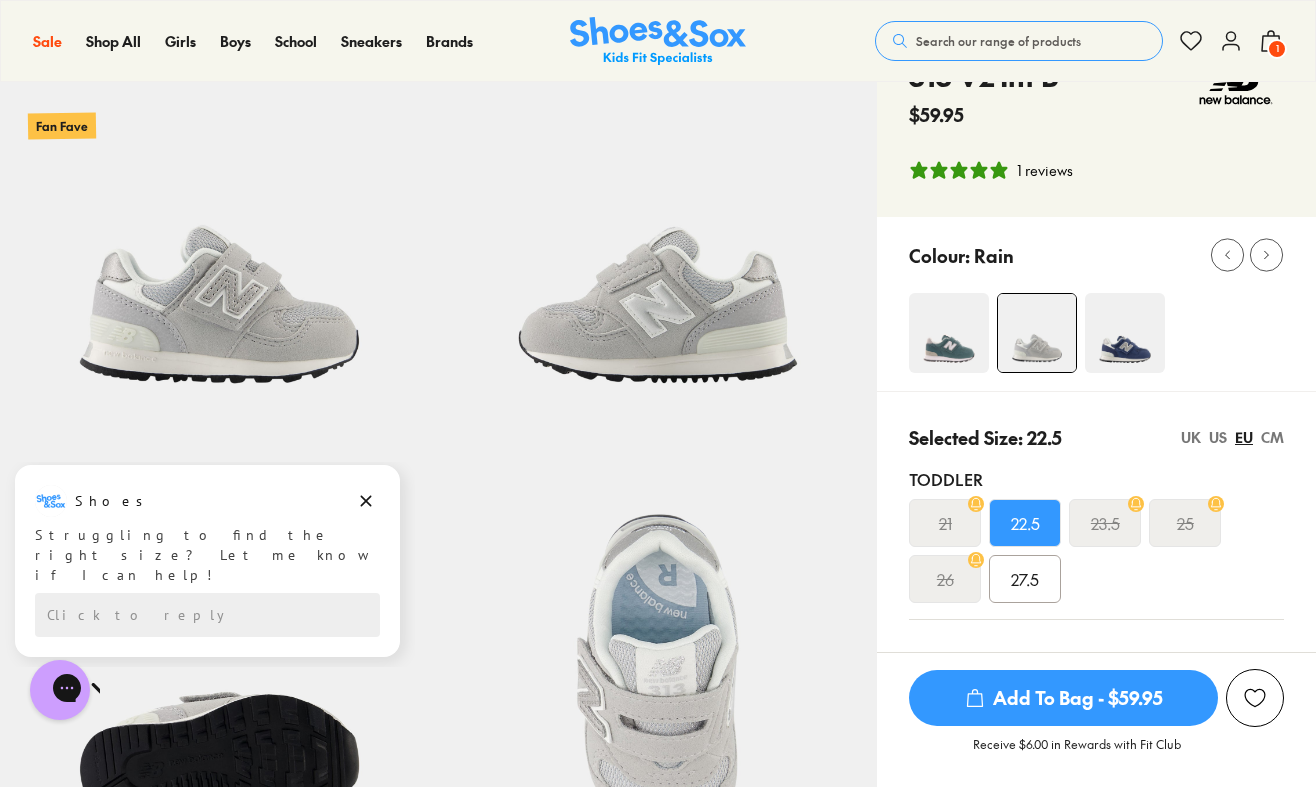 scroll, scrollTop: 120, scrollLeft: 0, axis: vertical 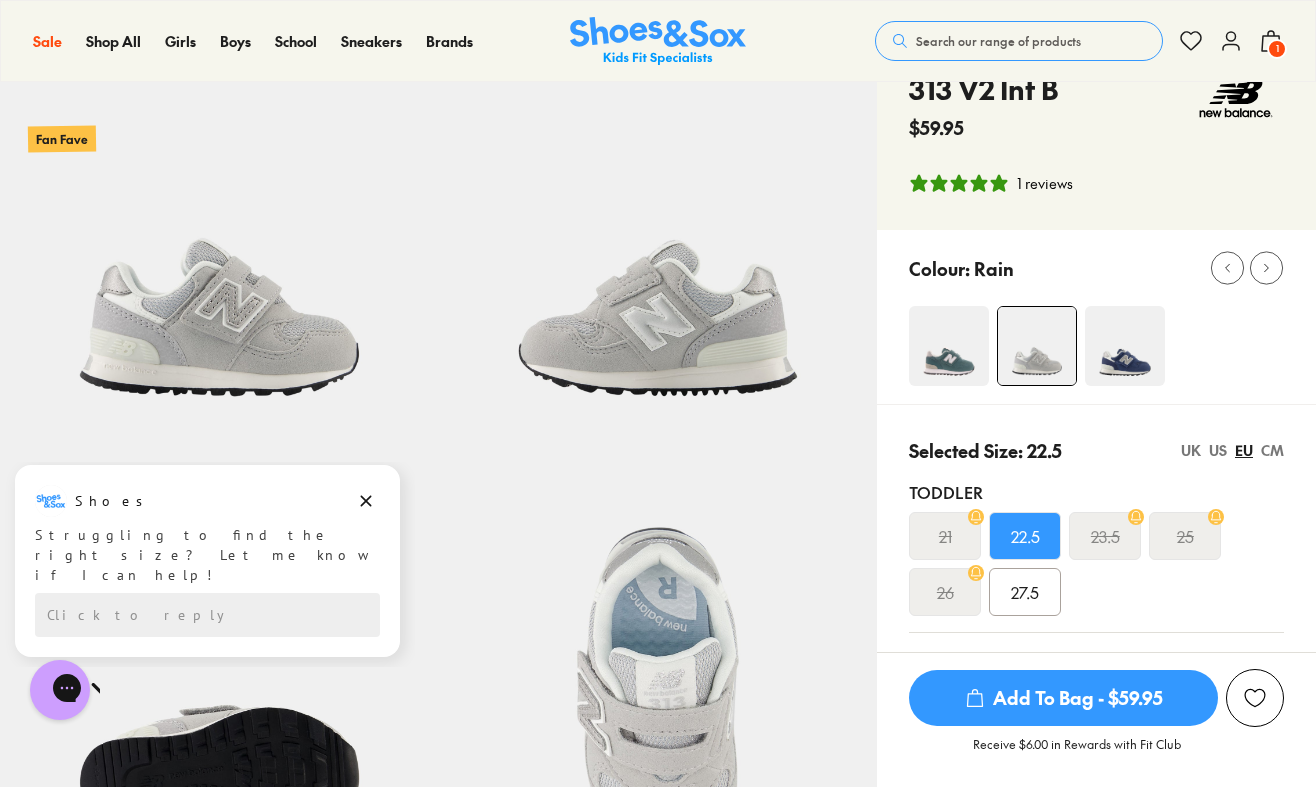 click on "Add To Bag - $59.95" at bounding box center (1063, 698) 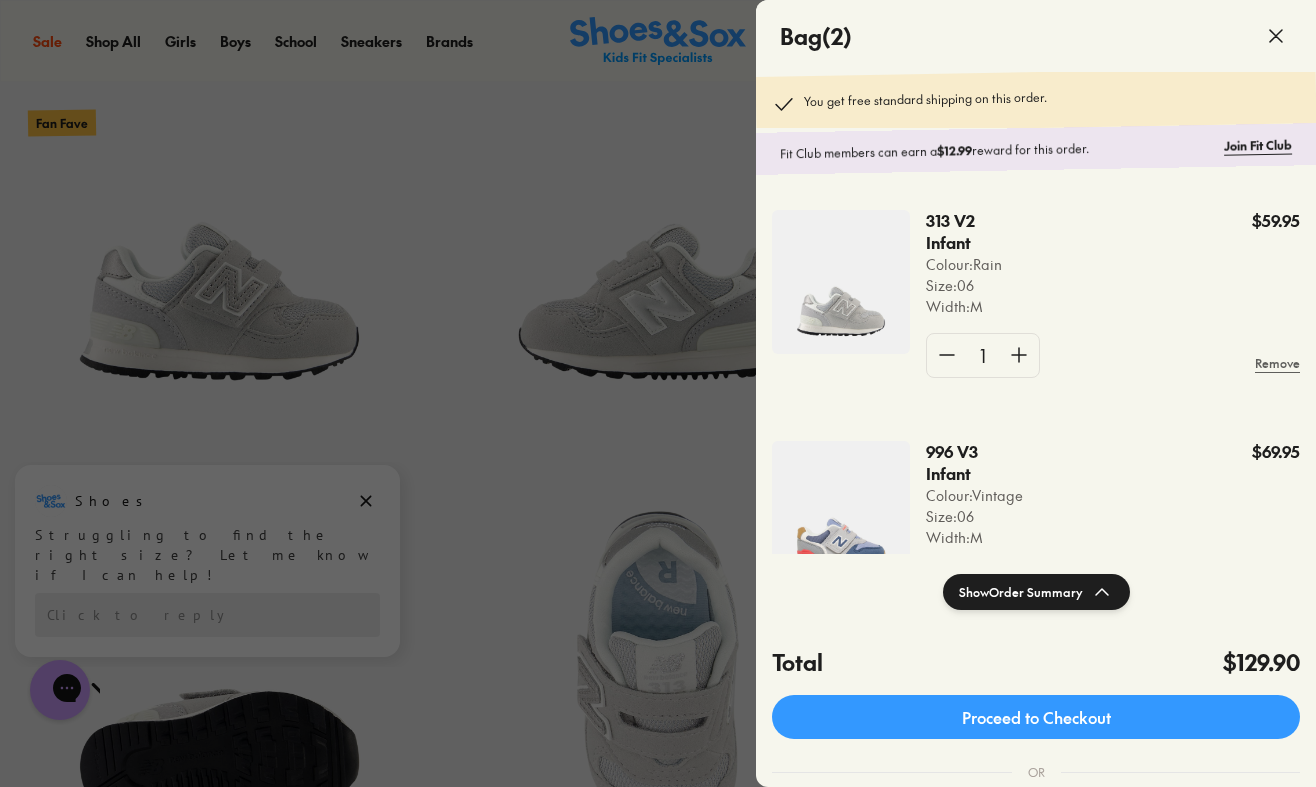 scroll, scrollTop: 124, scrollLeft: 0, axis: vertical 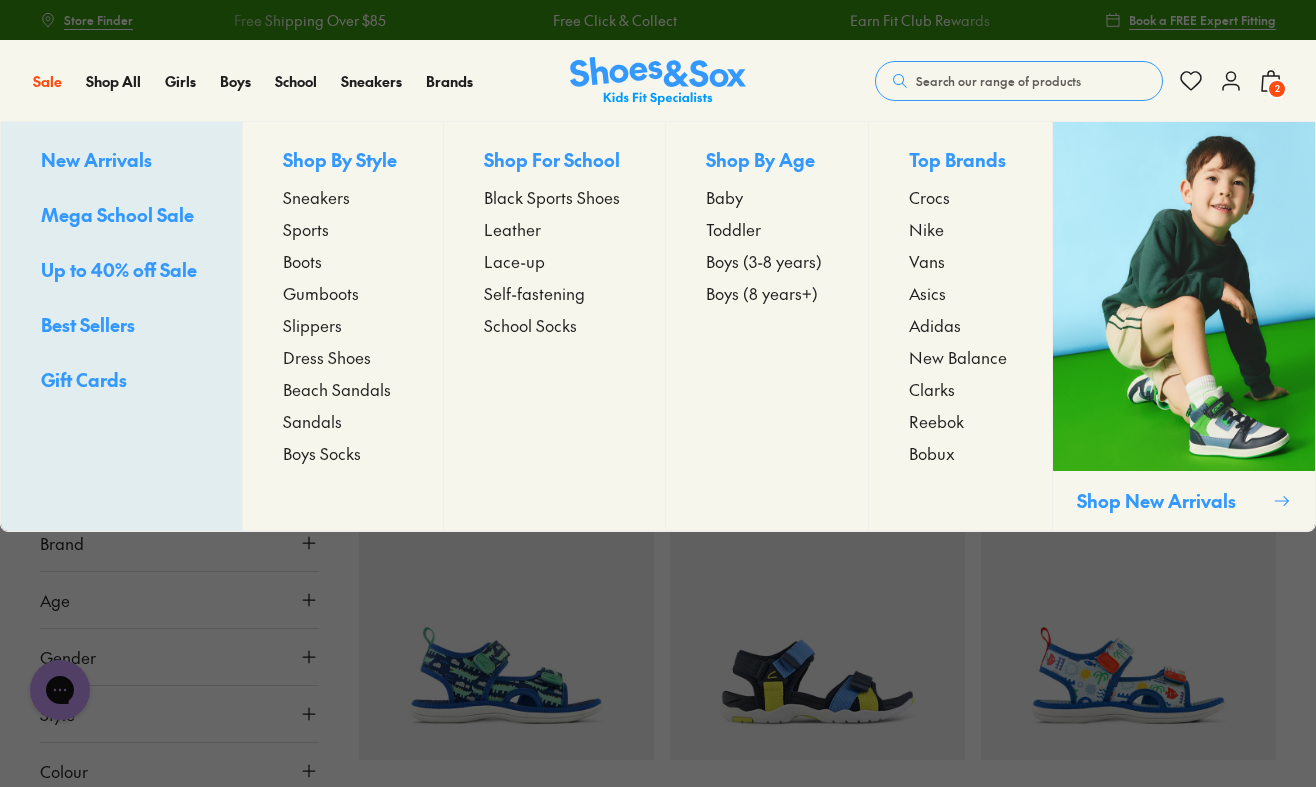 click on "Sneakers" at bounding box center [316, 197] 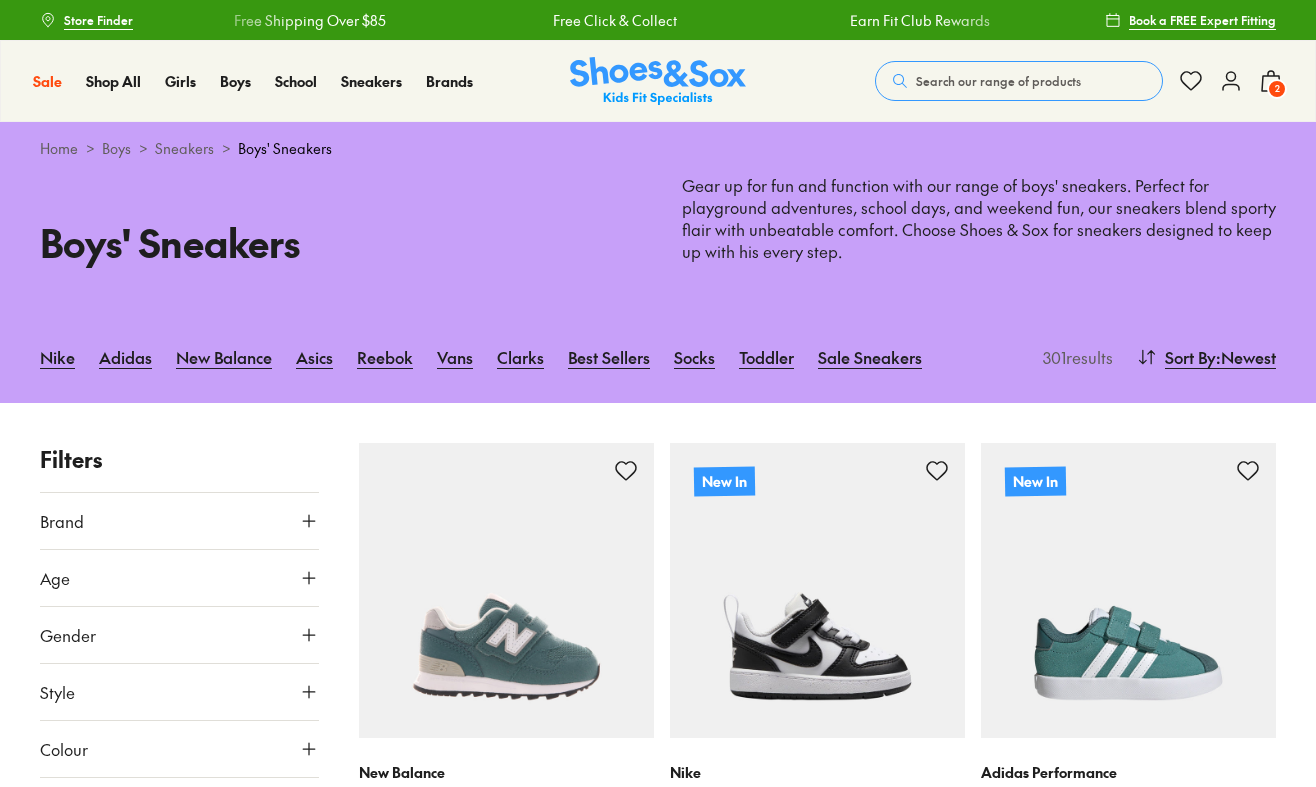 scroll, scrollTop: 0, scrollLeft: 0, axis: both 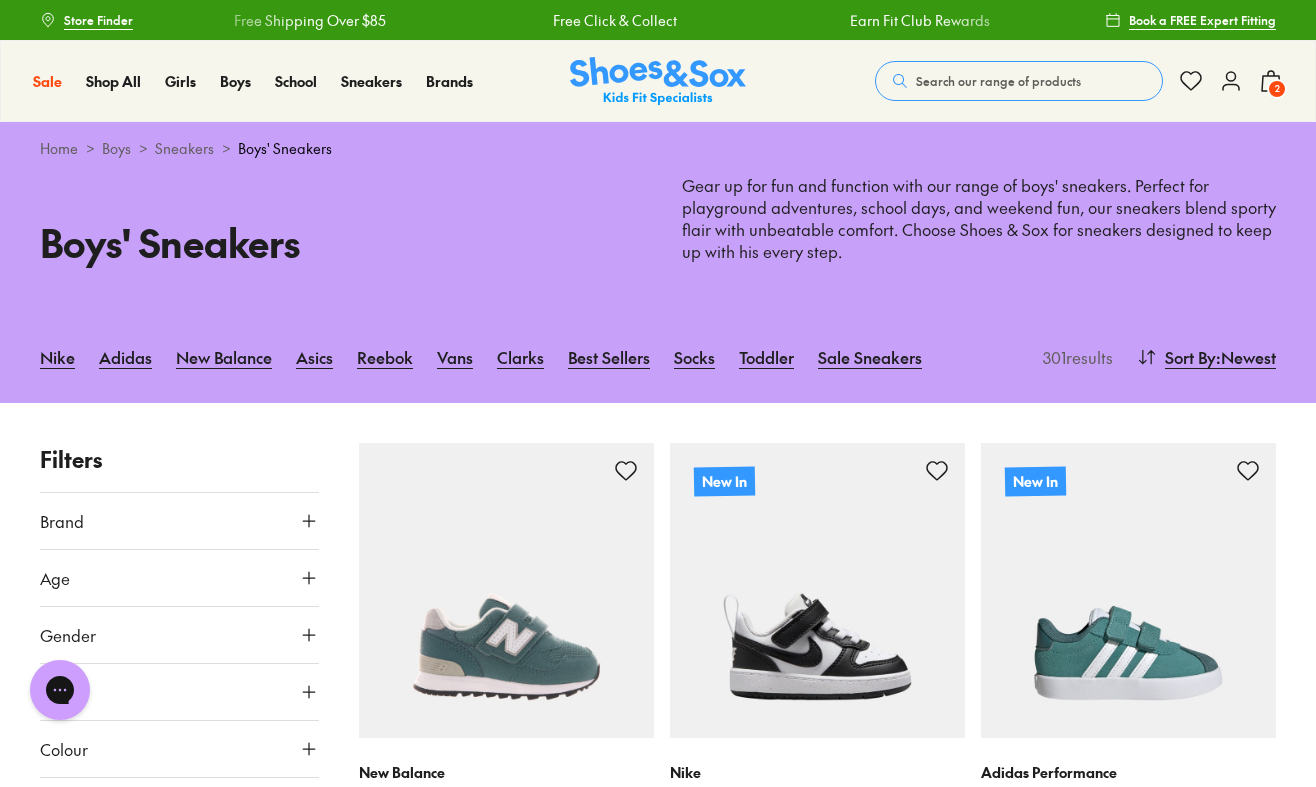 click on "Brand" at bounding box center (179, 521) 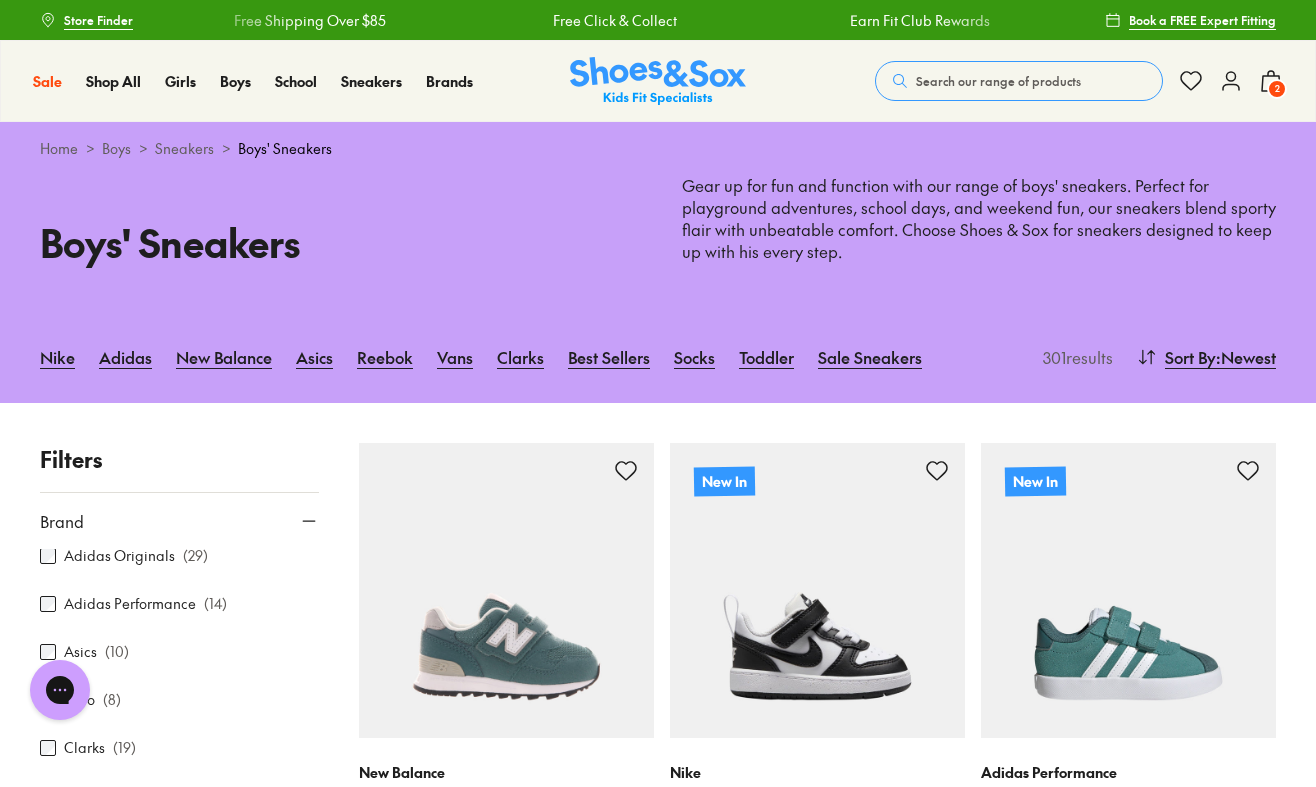 scroll, scrollTop: 9, scrollLeft: 0, axis: vertical 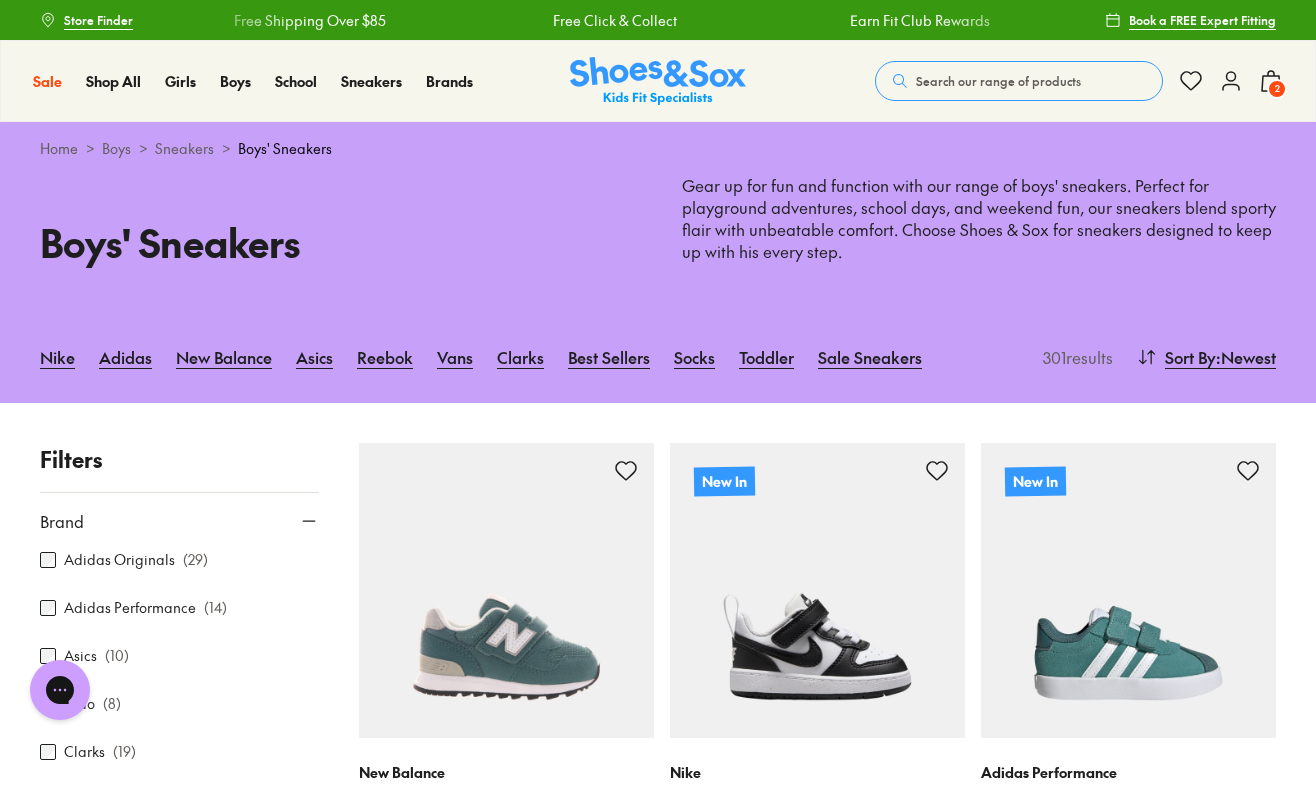 click on "Chat with us" at bounding box center [60, 690] 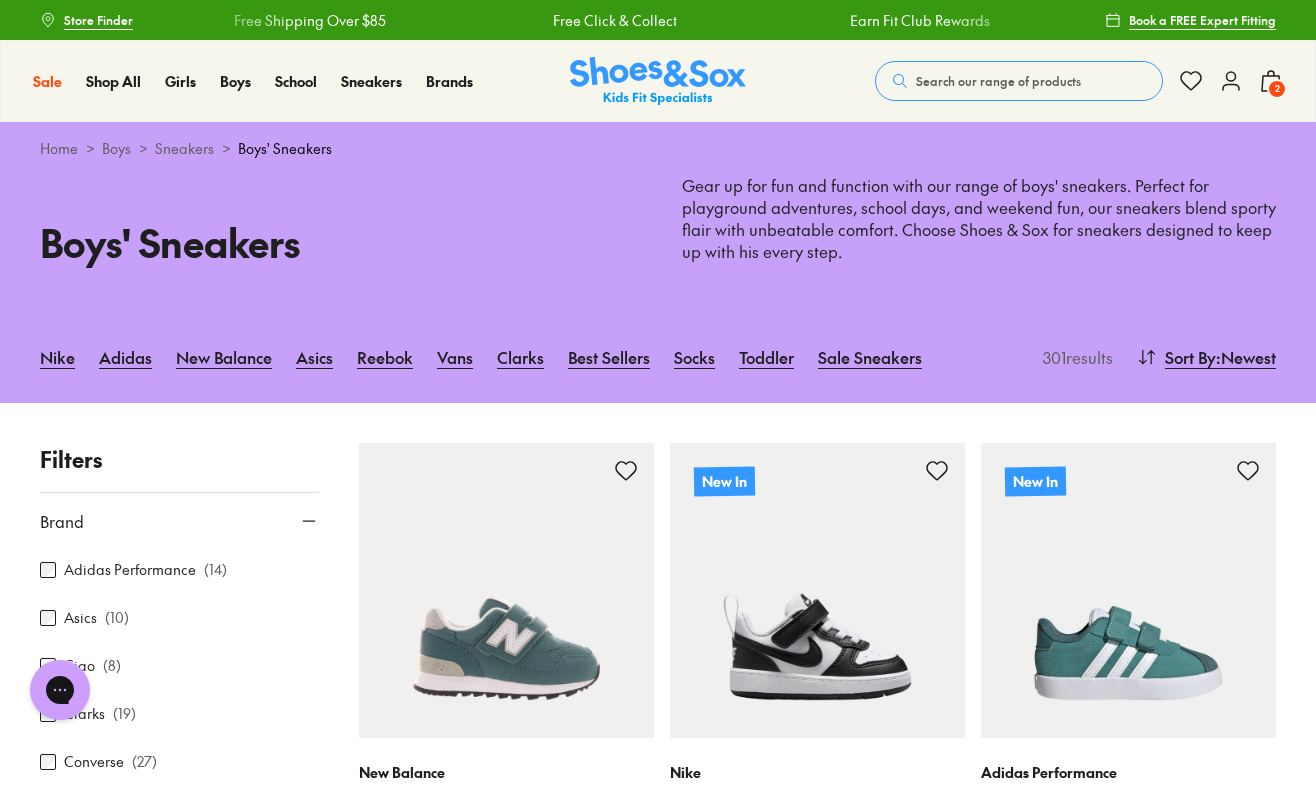scroll, scrollTop: 88, scrollLeft: 0, axis: vertical 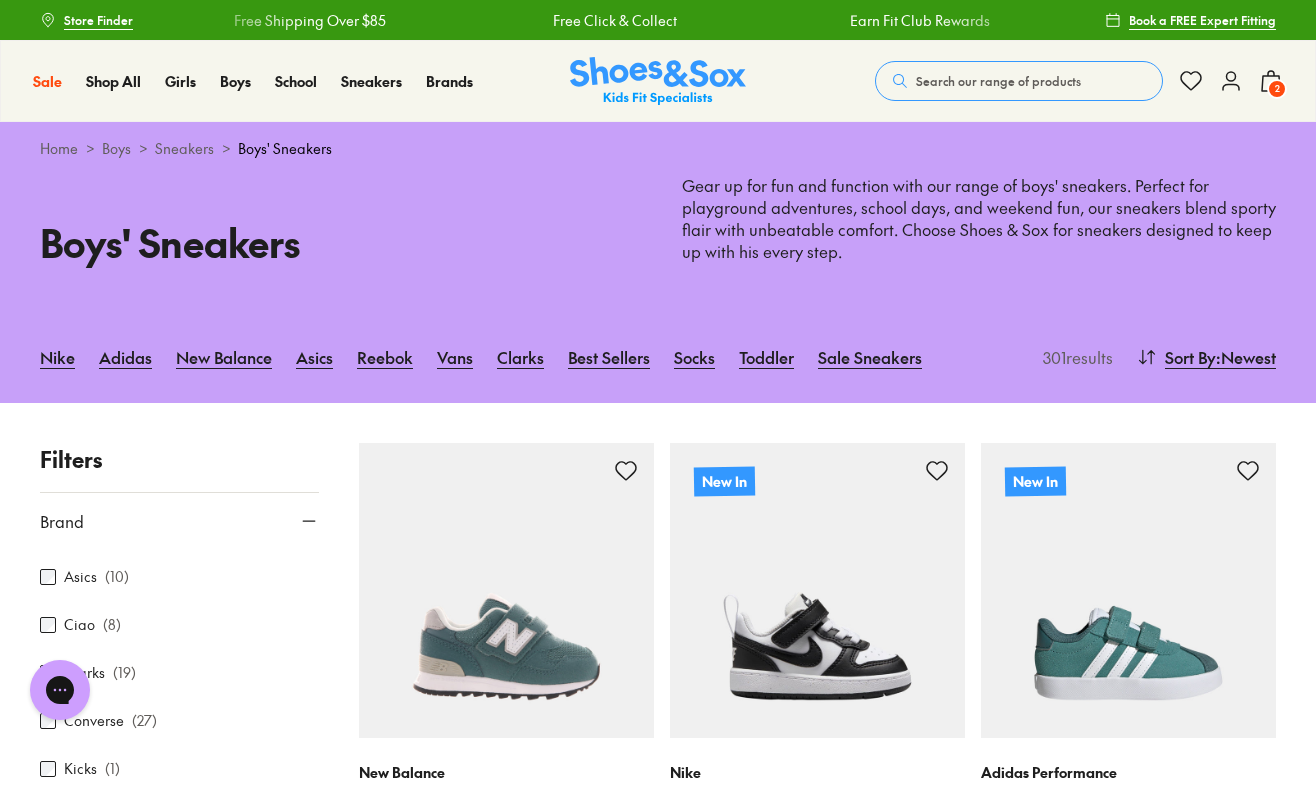 click on "Asics ( 10 )" at bounding box center [179, 577] 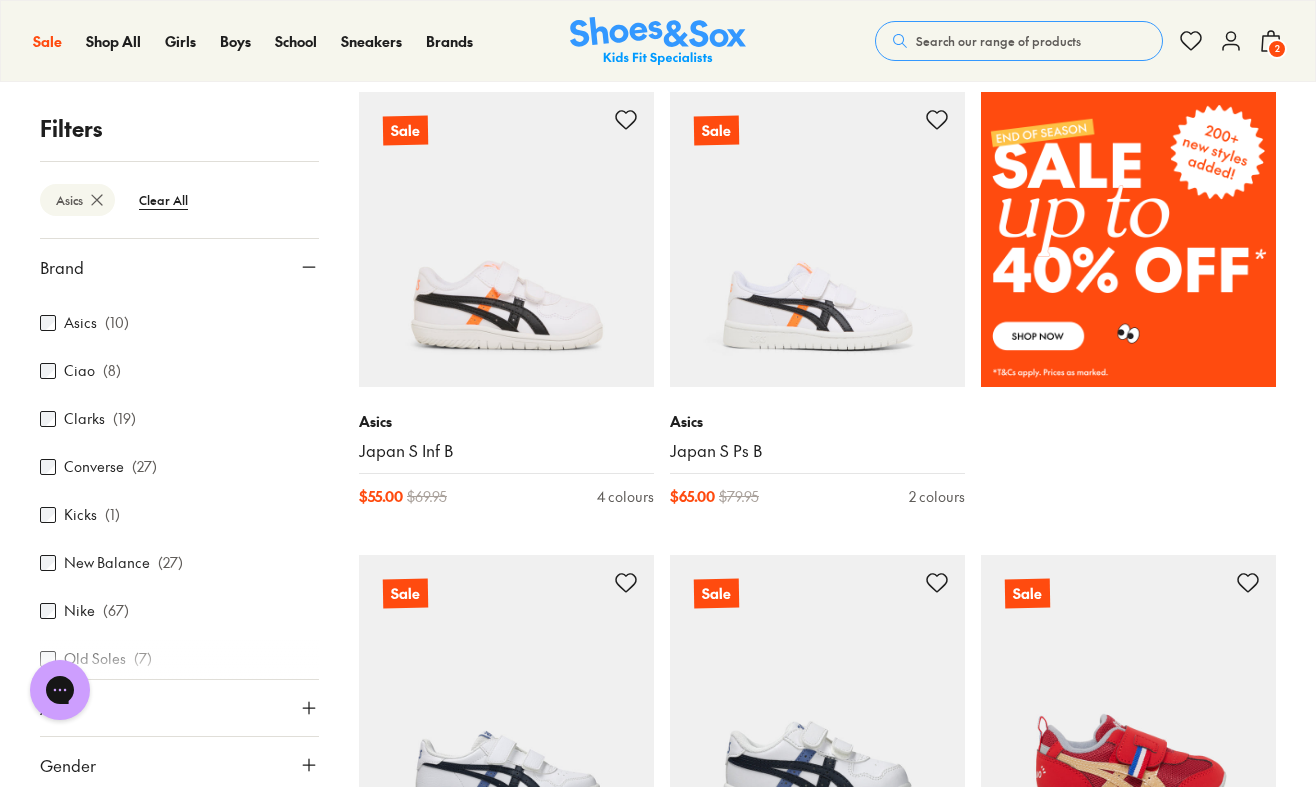 scroll, scrollTop: 1279, scrollLeft: 0, axis: vertical 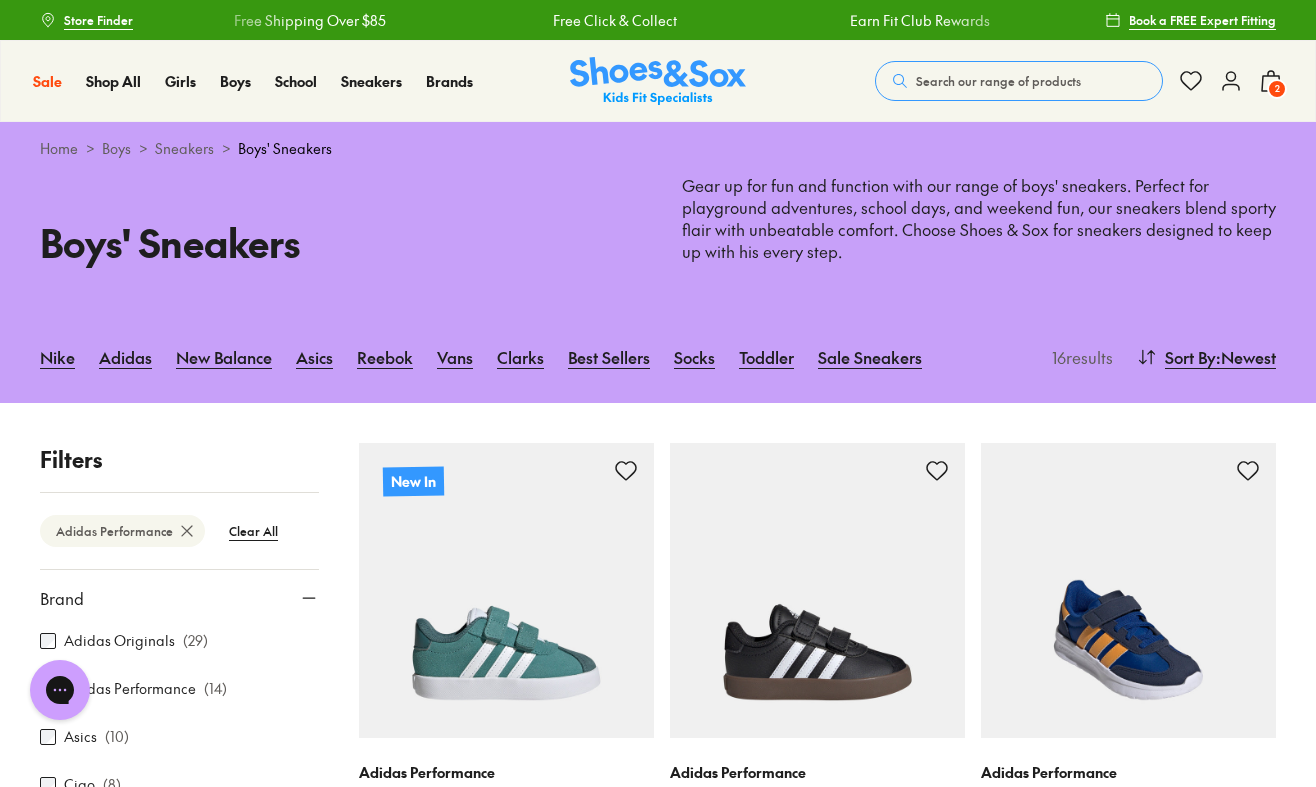 click at bounding box center (1128, 590) 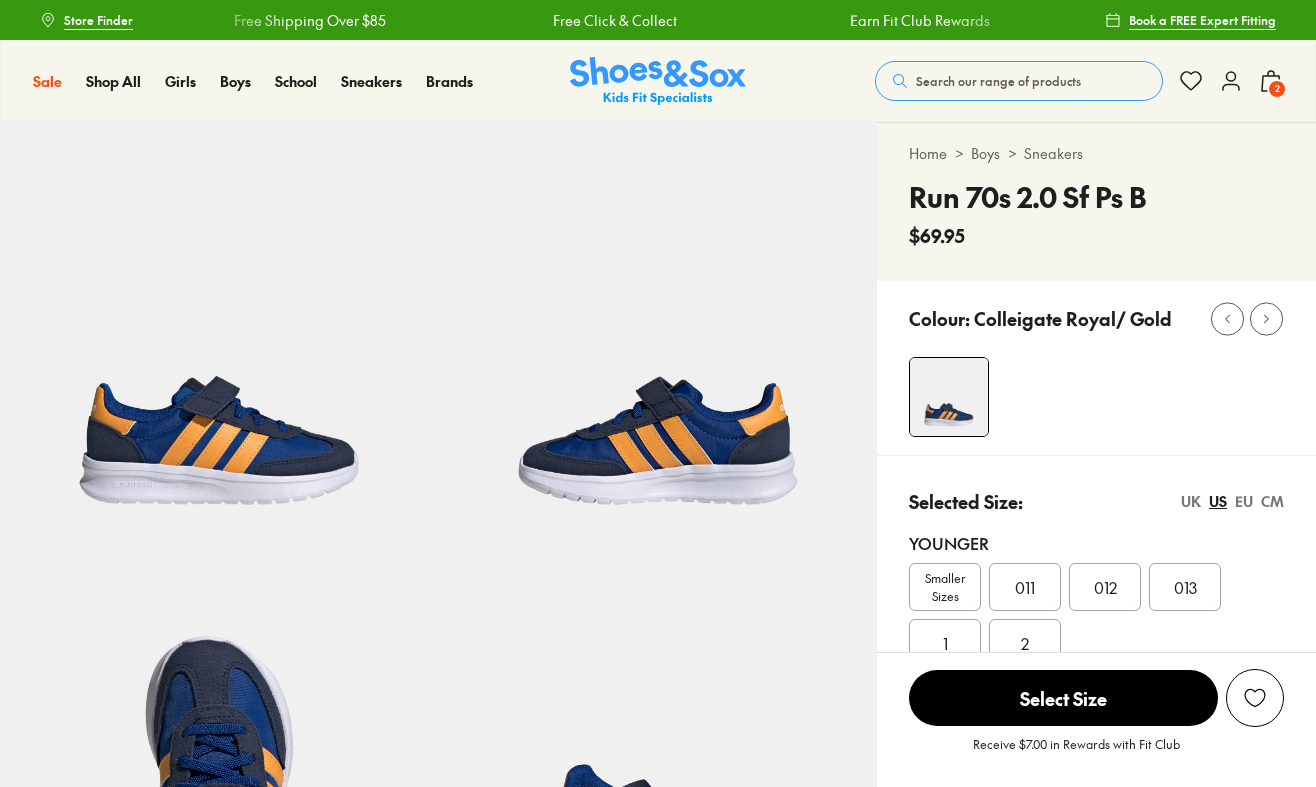 scroll, scrollTop: 0, scrollLeft: 0, axis: both 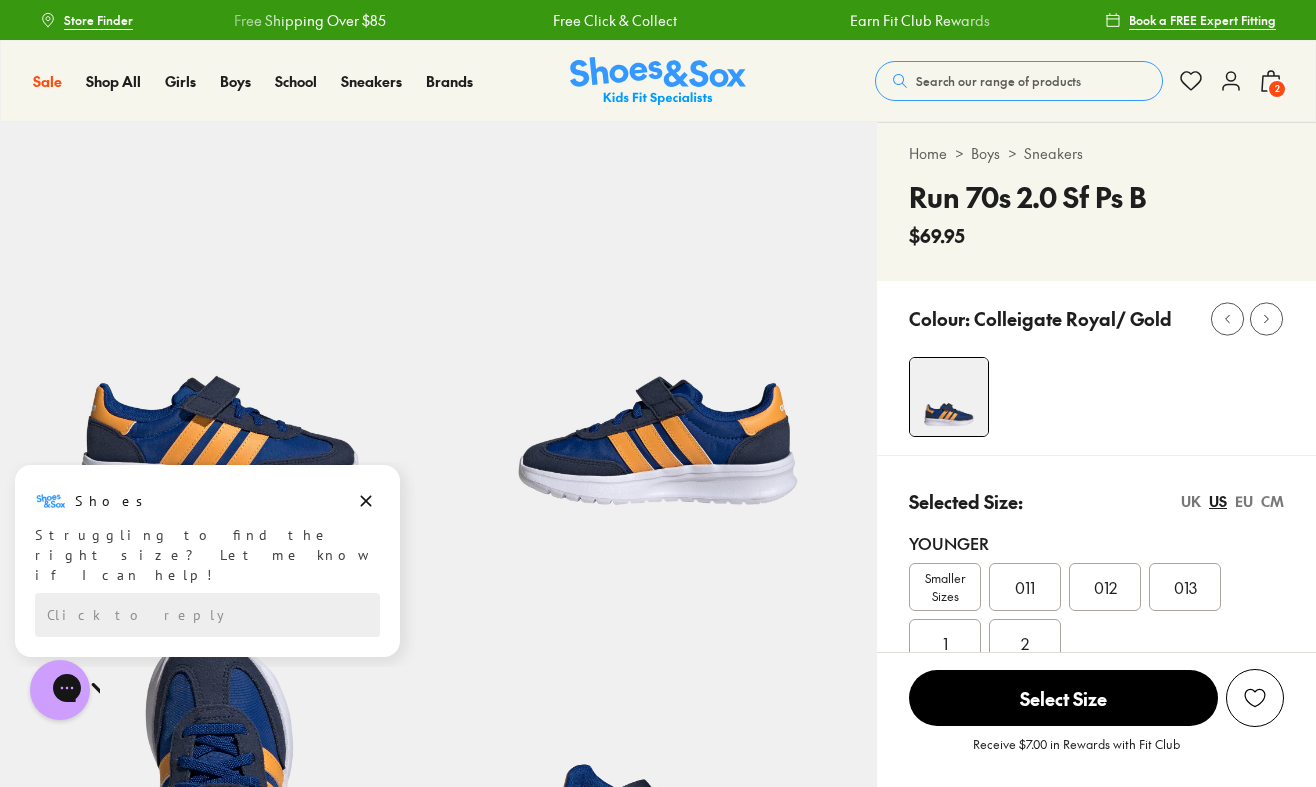 click on "EU" at bounding box center (1244, 501) 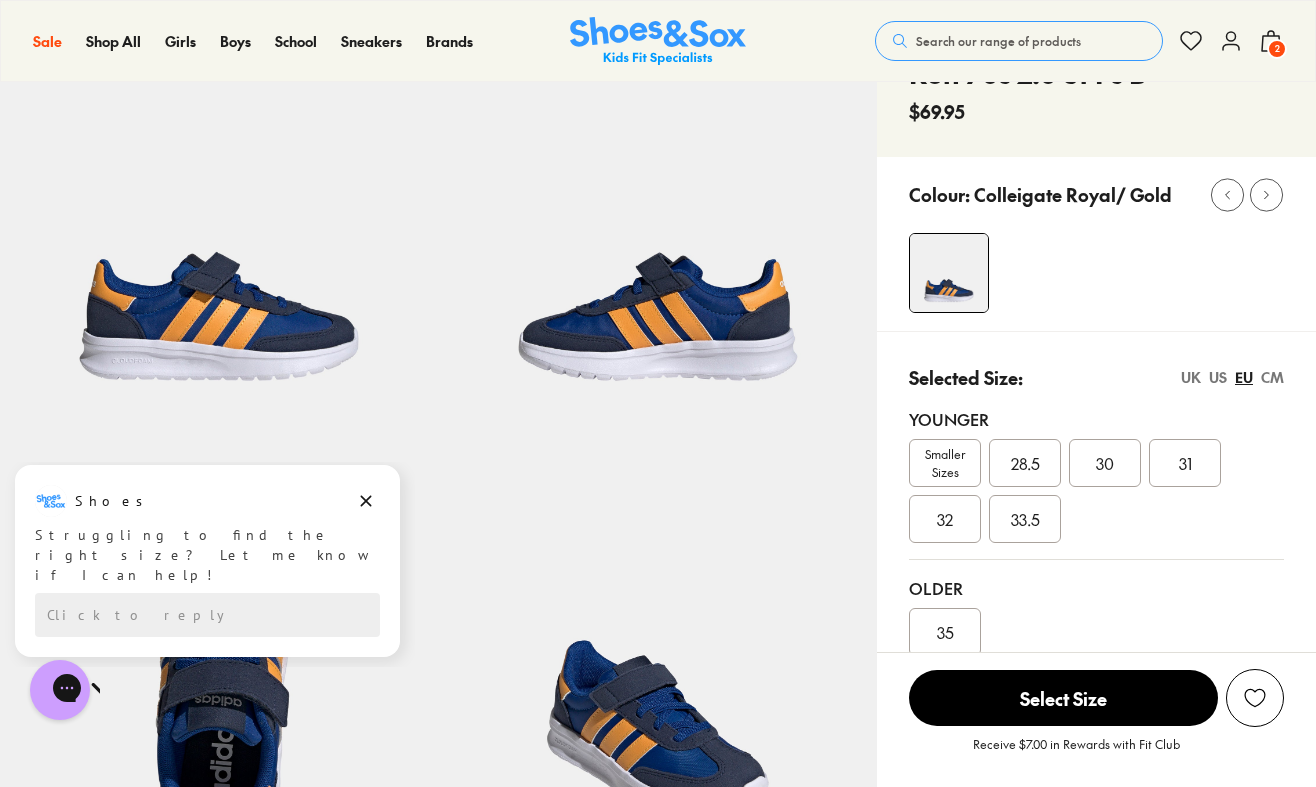 scroll, scrollTop: 141, scrollLeft: 0, axis: vertical 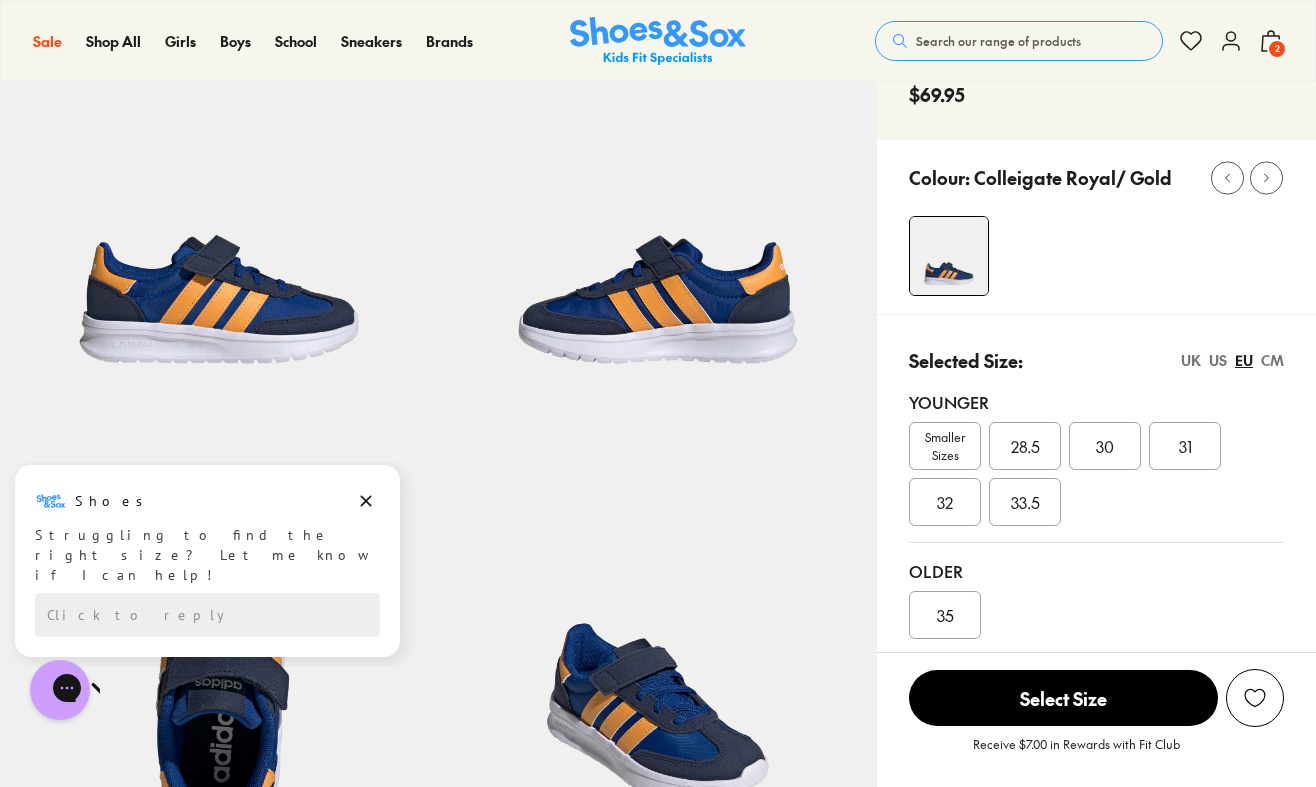 click on "Smaller Sizes" at bounding box center [945, 446] 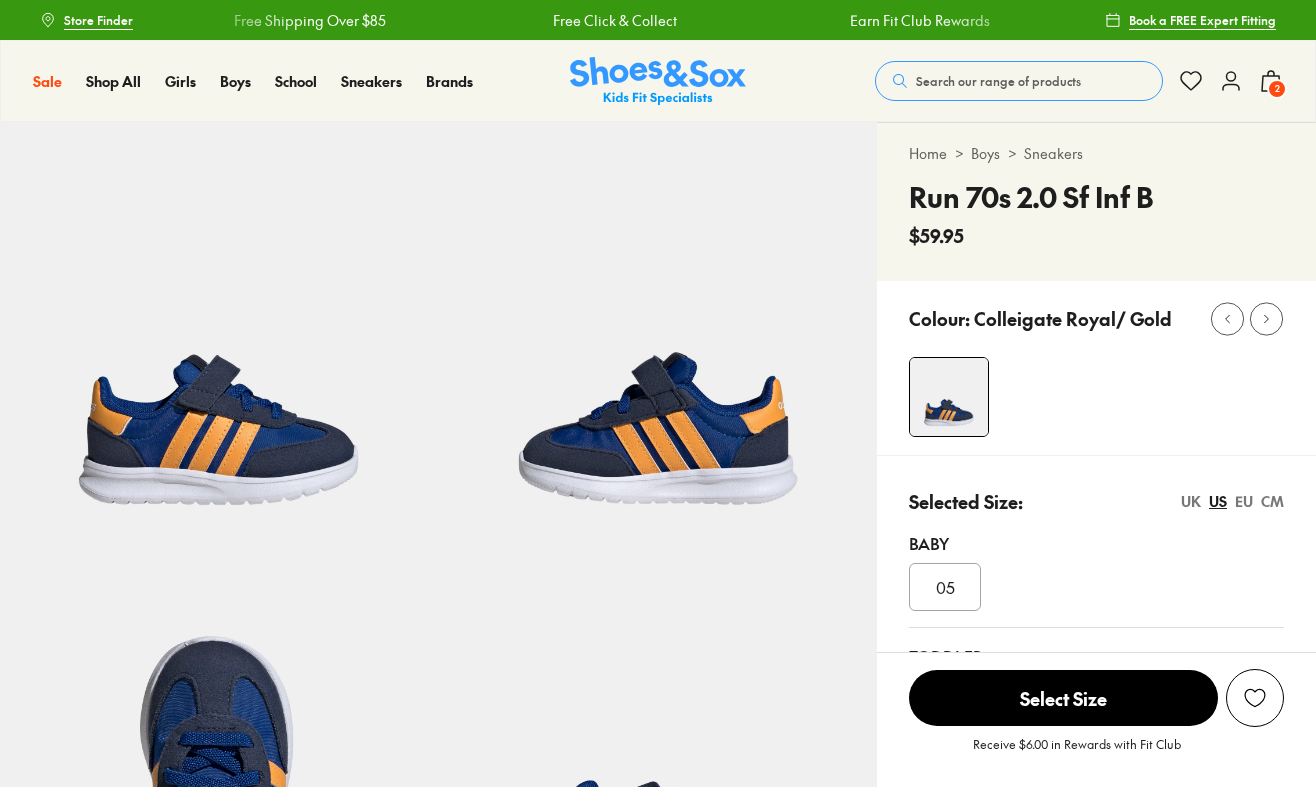 scroll, scrollTop: 69, scrollLeft: 0, axis: vertical 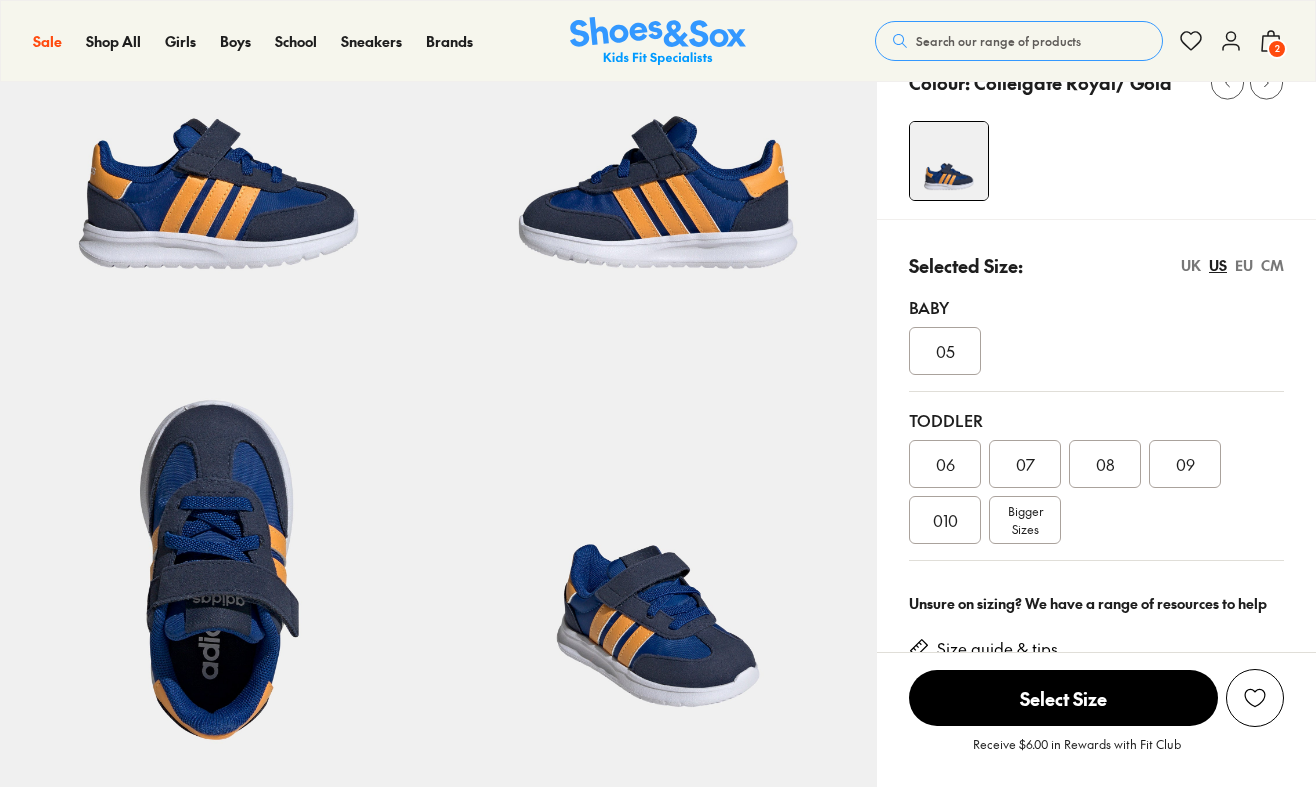 select on "*" 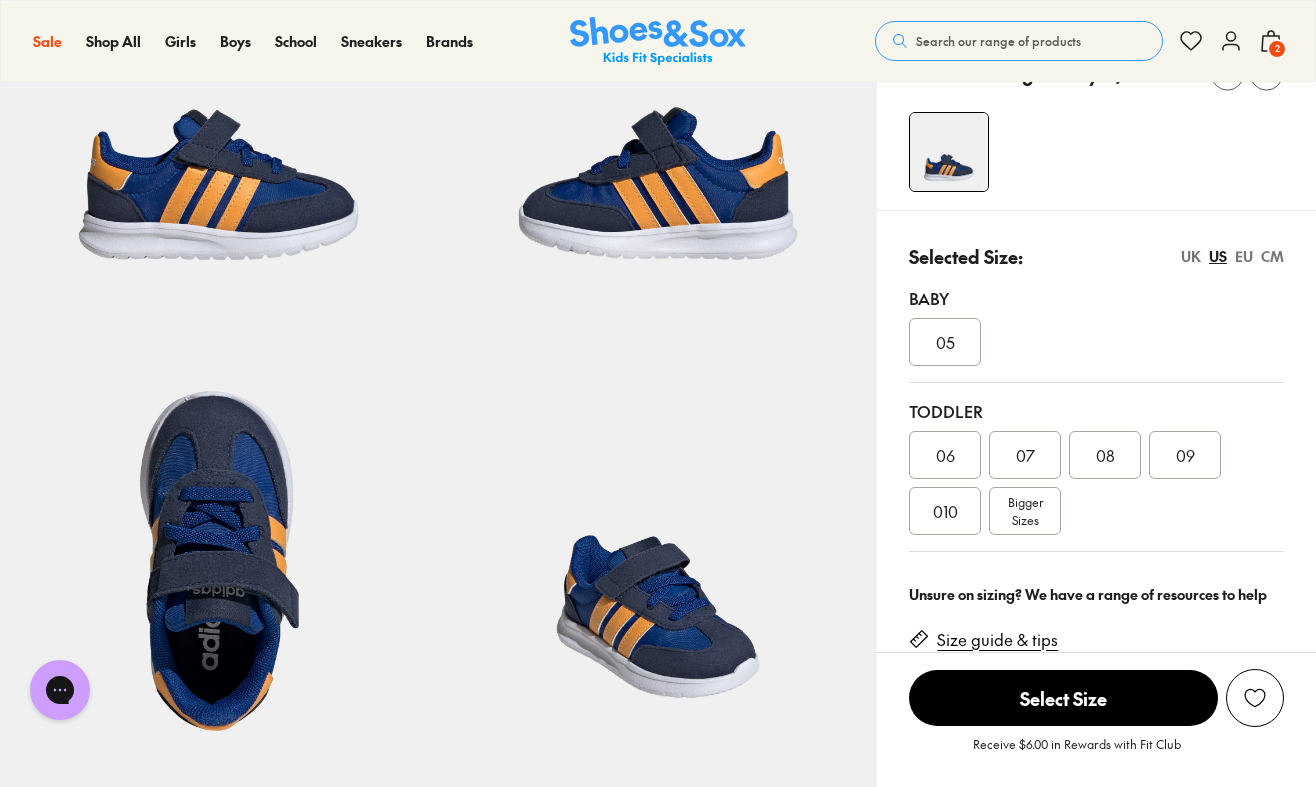scroll, scrollTop: 0, scrollLeft: 0, axis: both 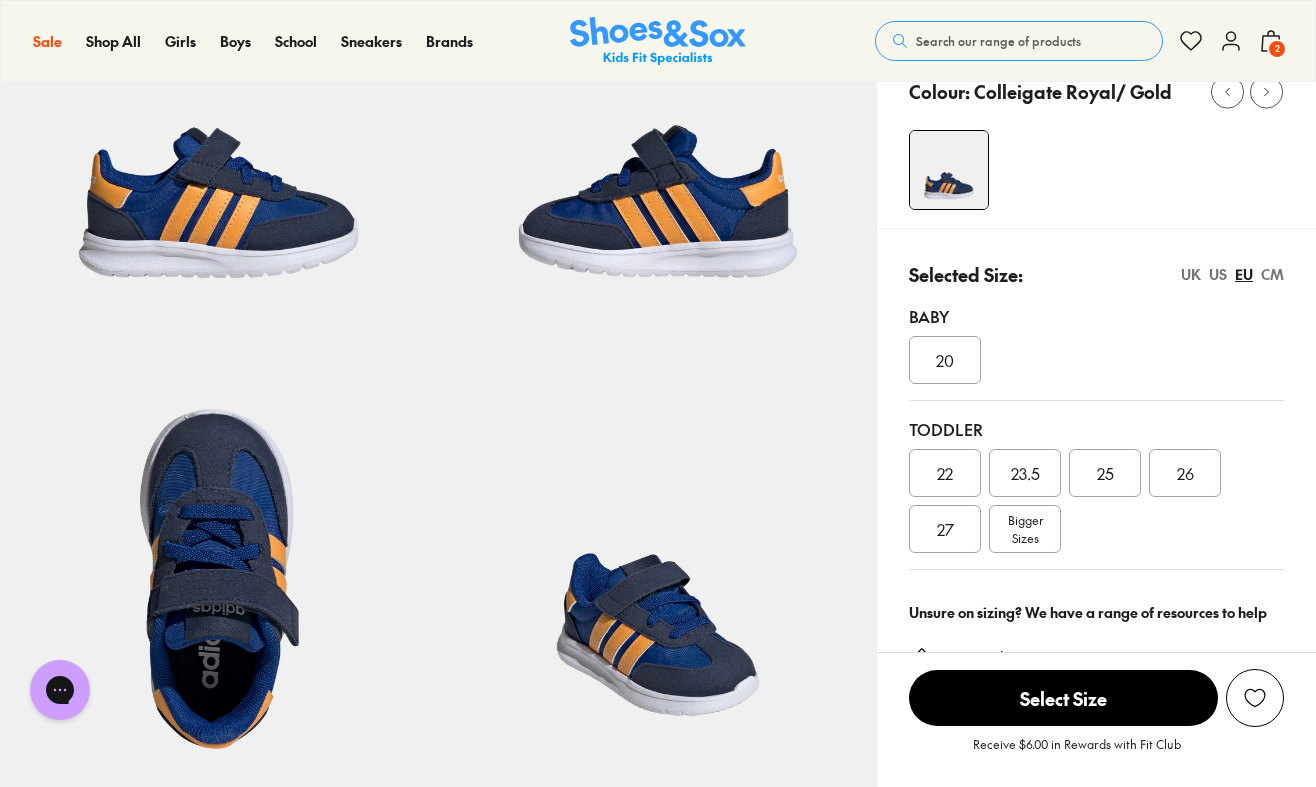 click on "26" at bounding box center (1185, 473) 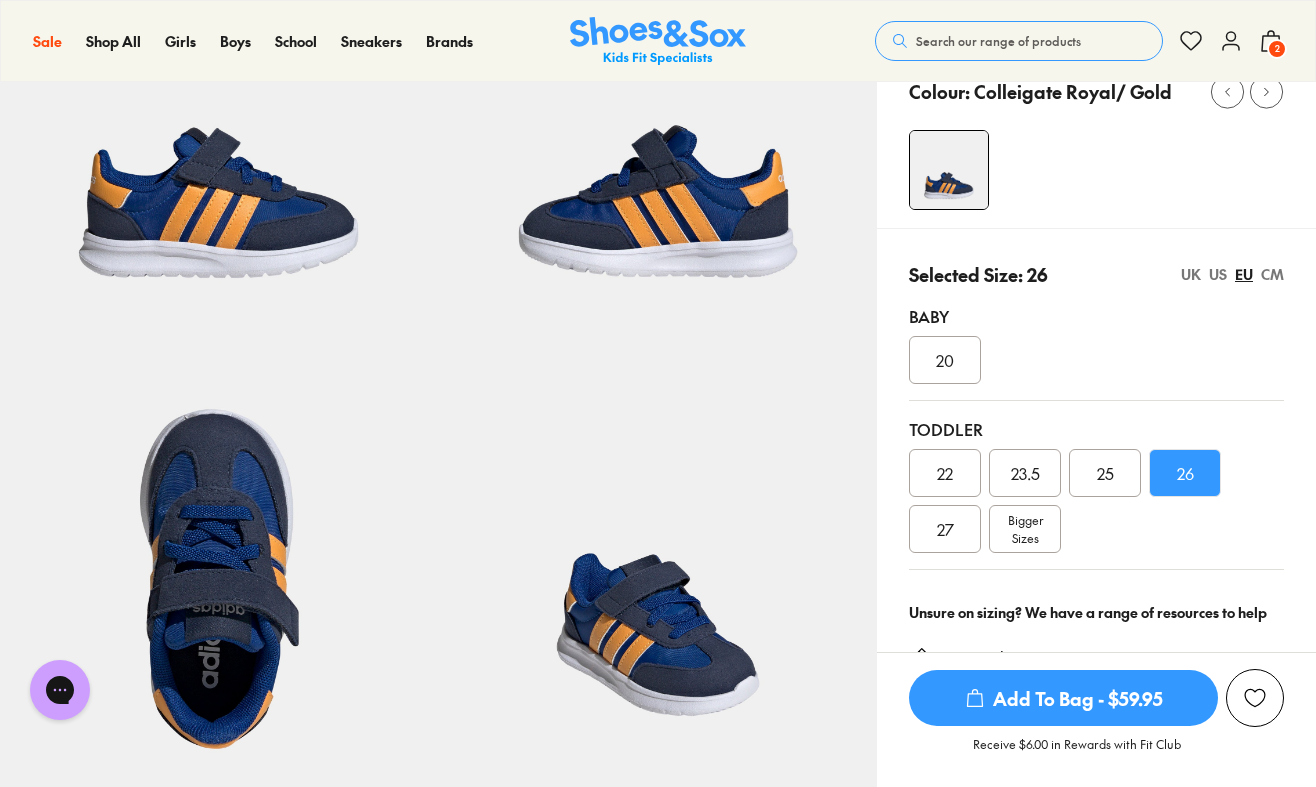click on "Add To Bag - $59.95" at bounding box center [1063, 698] 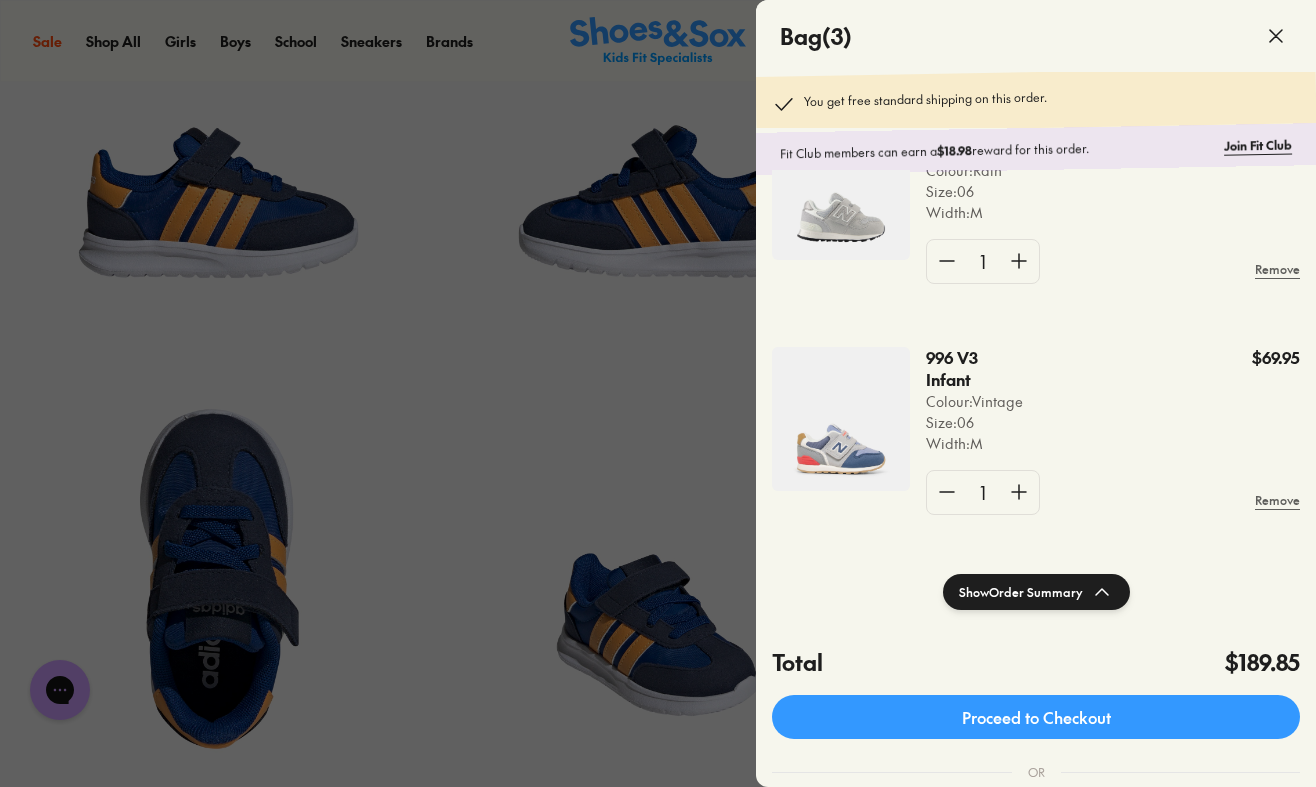 scroll, scrollTop: 306, scrollLeft: 0, axis: vertical 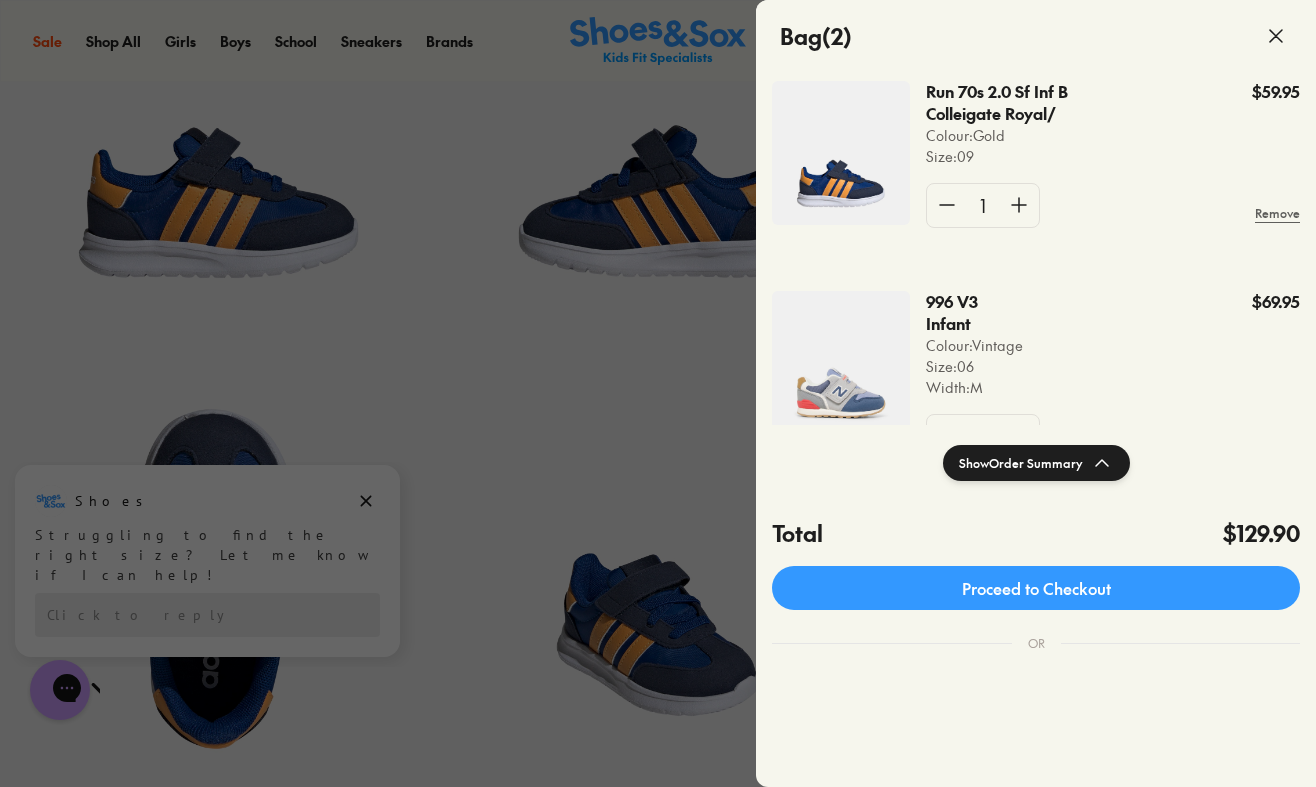 click 